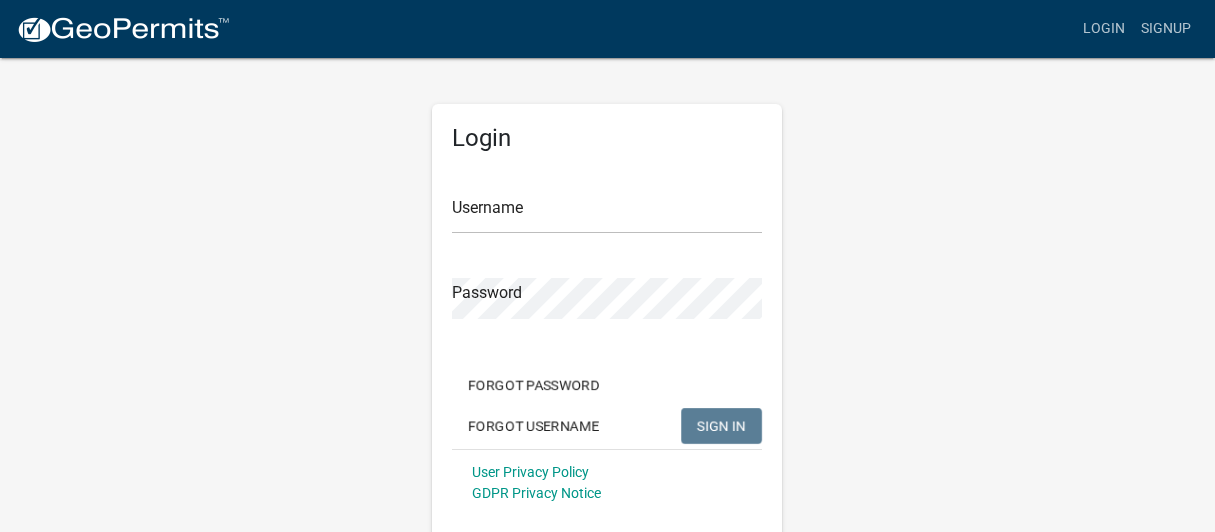 scroll, scrollTop: 0, scrollLeft: 0, axis: both 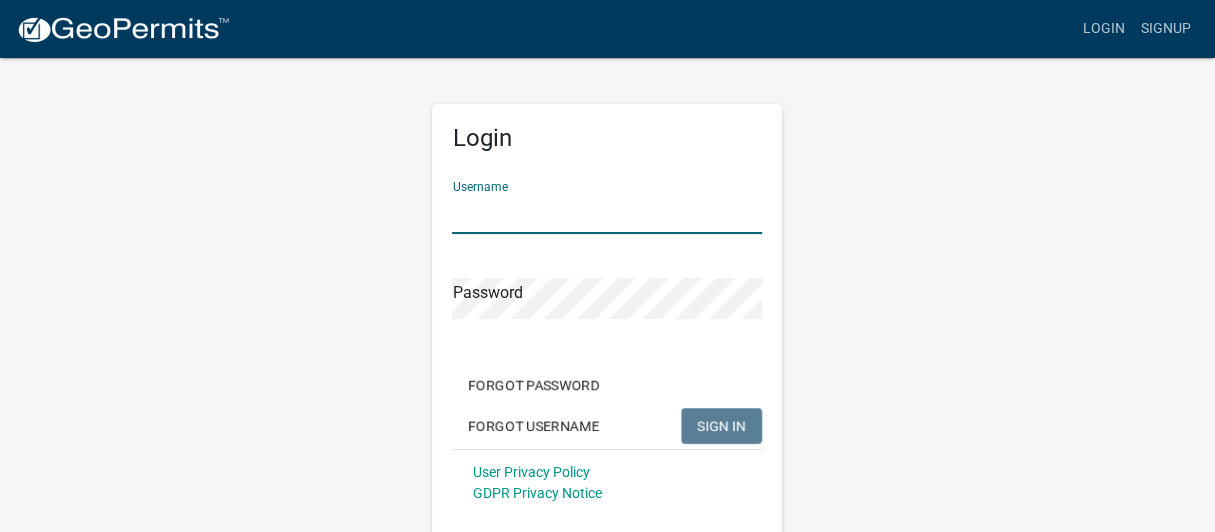 click on "Username" at bounding box center [607, 213] 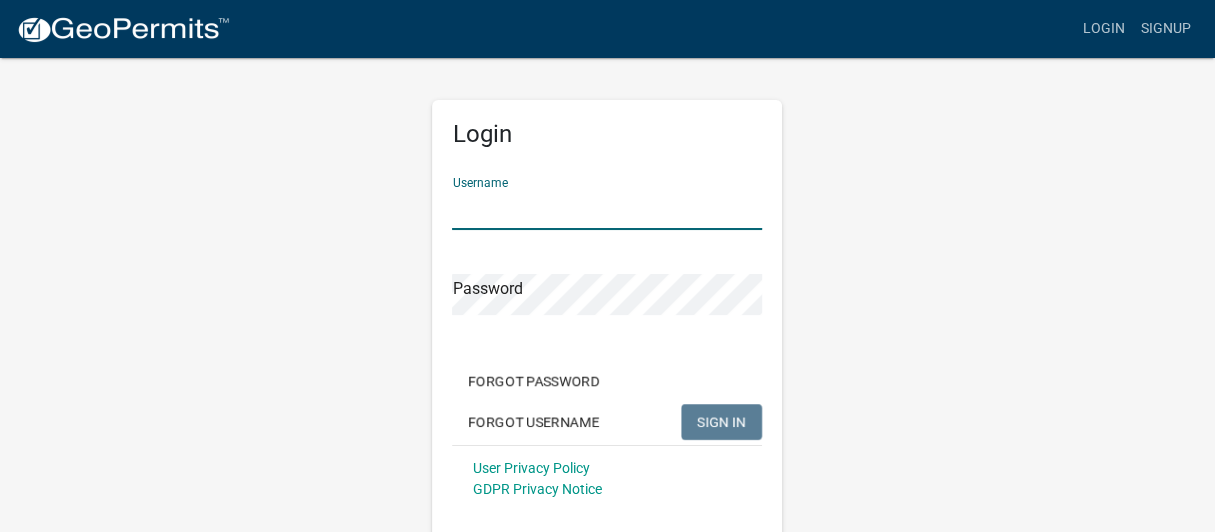 scroll, scrollTop: 0, scrollLeft: 0, axis: both 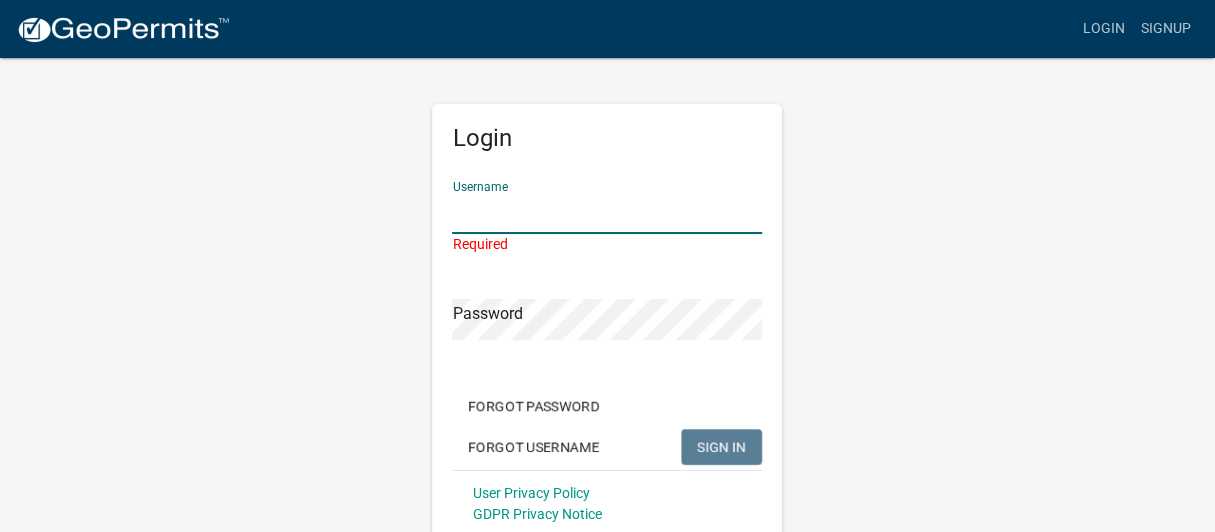 click on "Username" at bounding box center [607, 213] 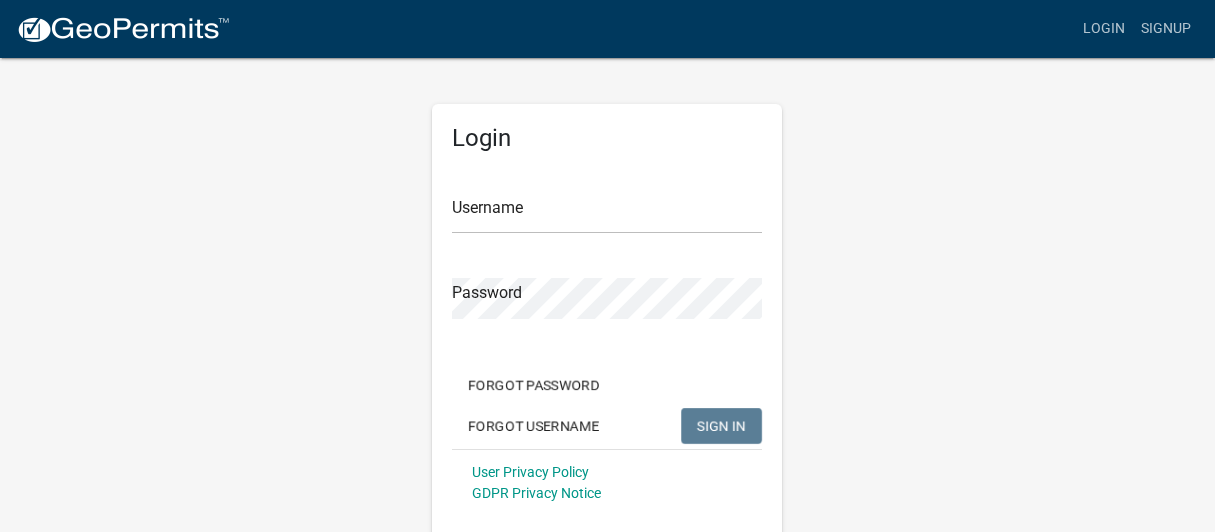 scroll, scrollTop: 0, scrollLeft: 0, axis: both 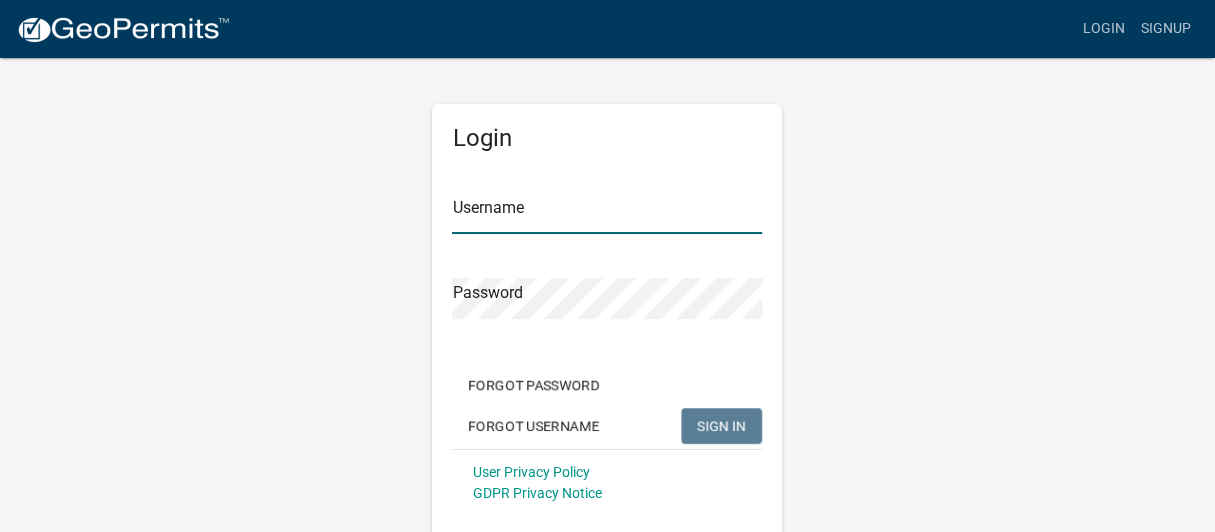click on "Username" at bounding box center [607, 213] 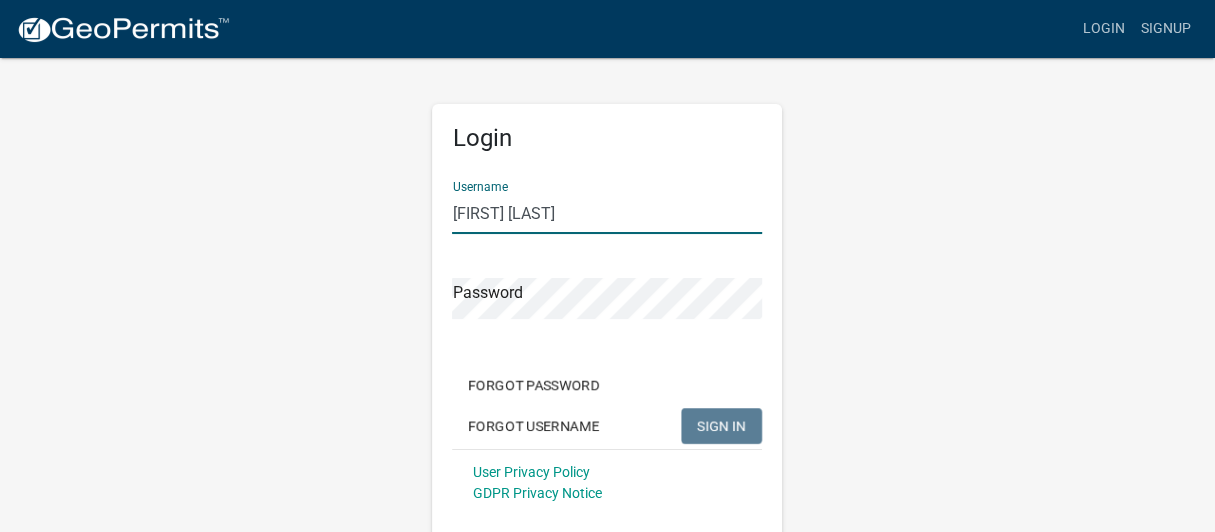 type on "[FIRST] [LAST]" 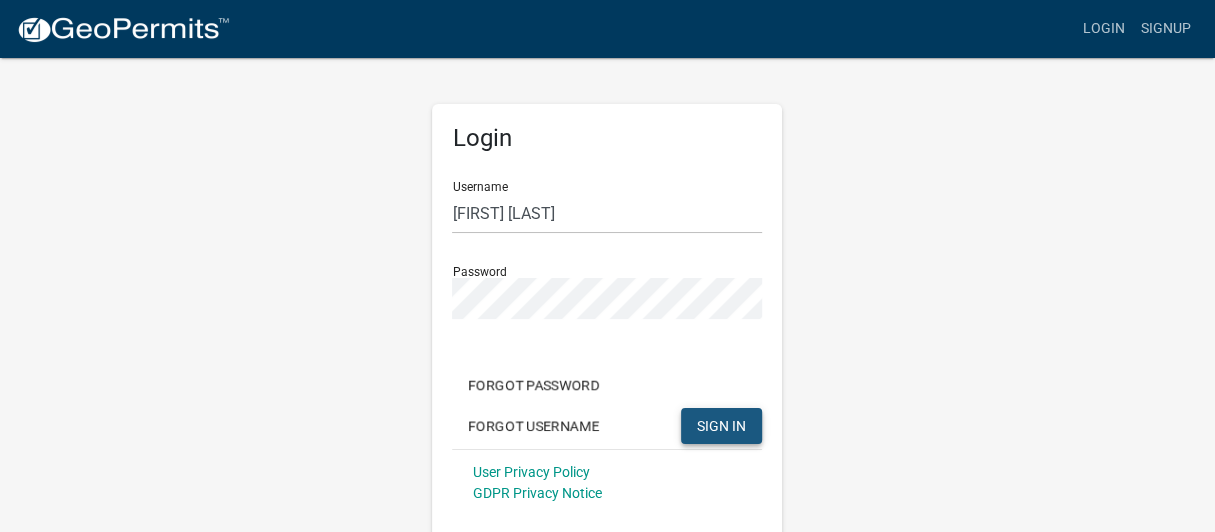 click on "SIGN IN" 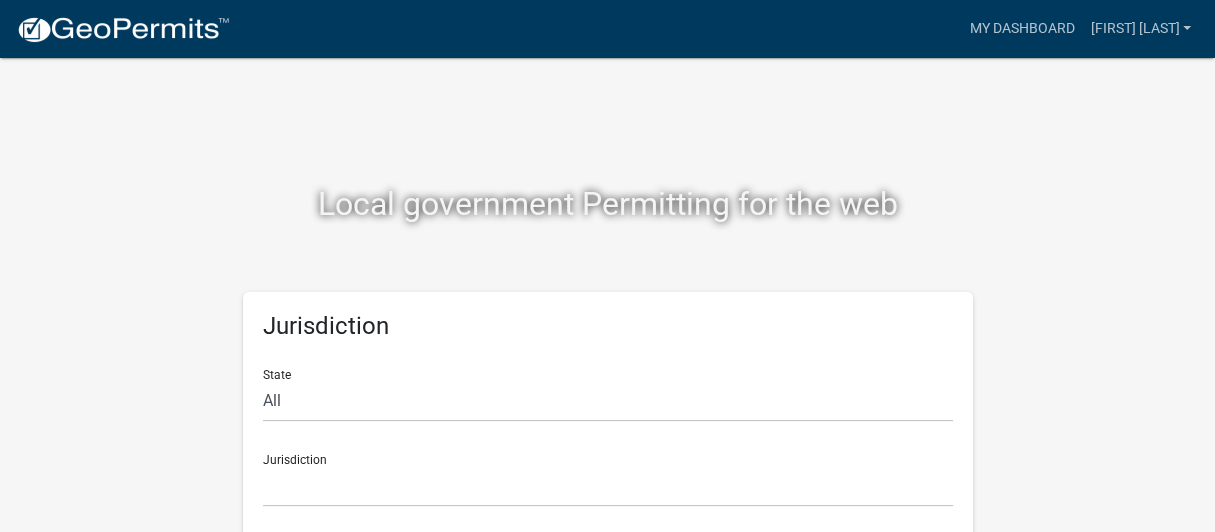 scroll, scrollTop: 35, scrollLeft: 0, axis: vertical 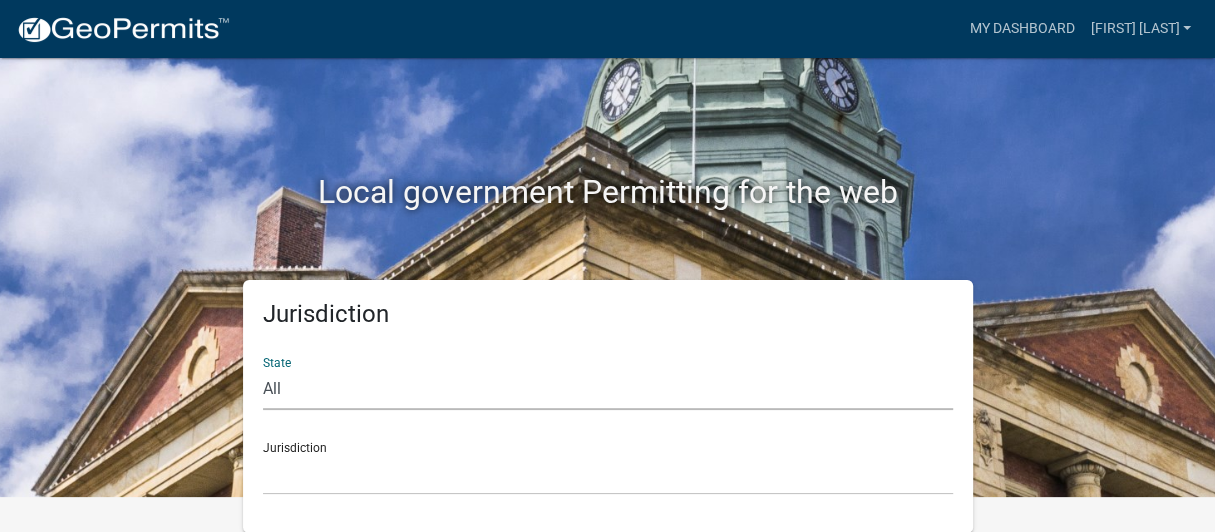 click on "All  Colorado   Georgia   Indiana   Iowa   Kansas   Minnesota   Ohio   South Carolina   Wisconsin" 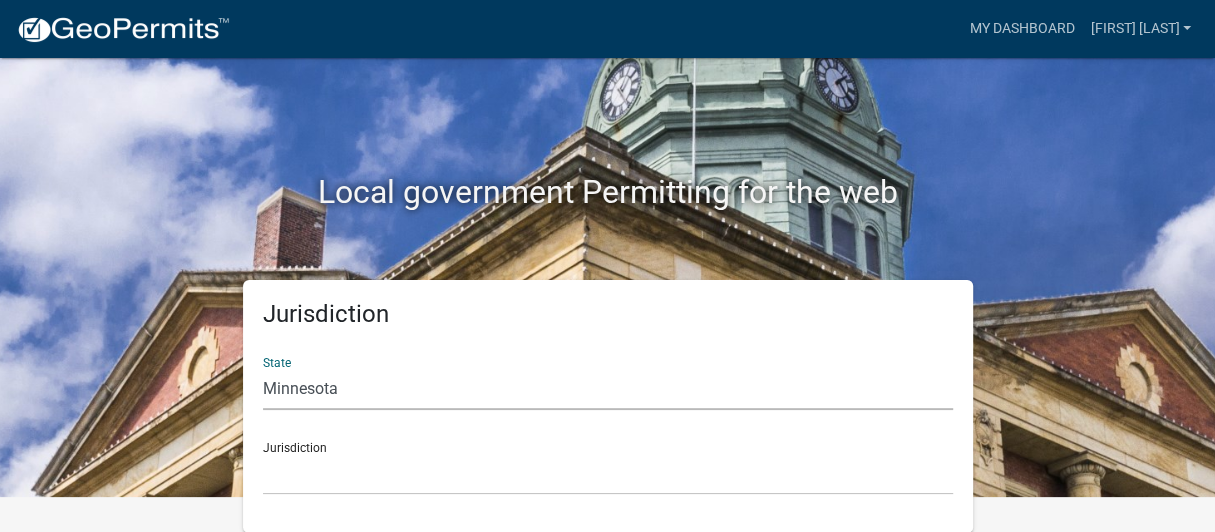 click on "All  Colorado   Georgia   Indiana   Iowa   Kansas   Minnesota   Ohio   South Carolina   Wisconsin" 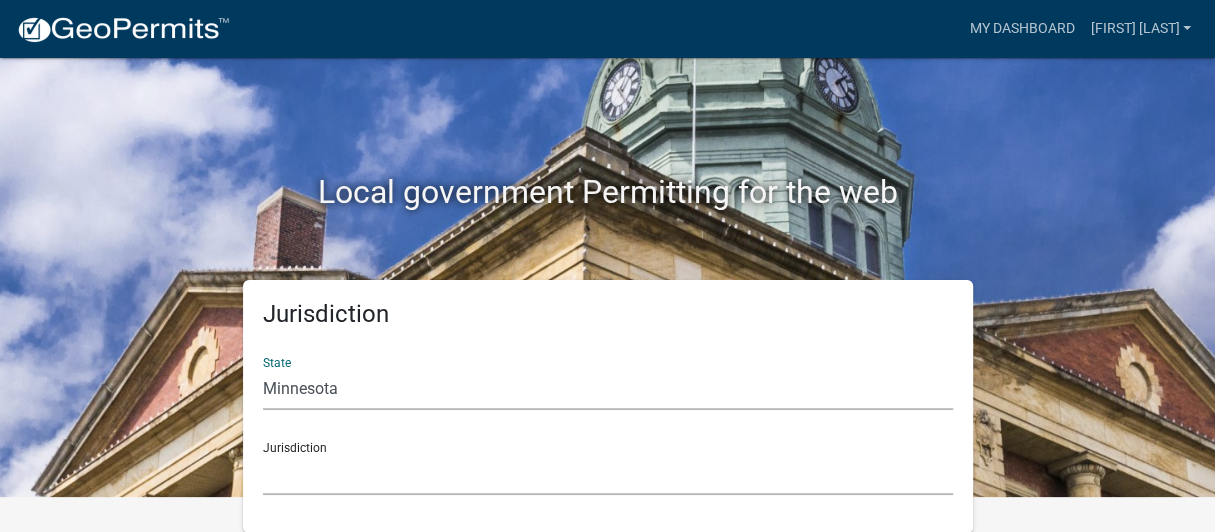 click on "Becker County, Minnesota Benton County, Minnesota Carlton County, Minnesota City of La Crescent, Minnesota City of Luverne, Minnesota City of New Ulm, Minnesota Freeborn County, Minnesota Houston County, Minnesota Isanti County, Minnesota Le Sueur County, Minnesota Mower County, Minnesota Murray County, Minnesota Otter Tail County, Minnesota Pine County, Minnesota Rice County, Minnesota Wabasha County, Minnesota Waseca County, Minnesota" 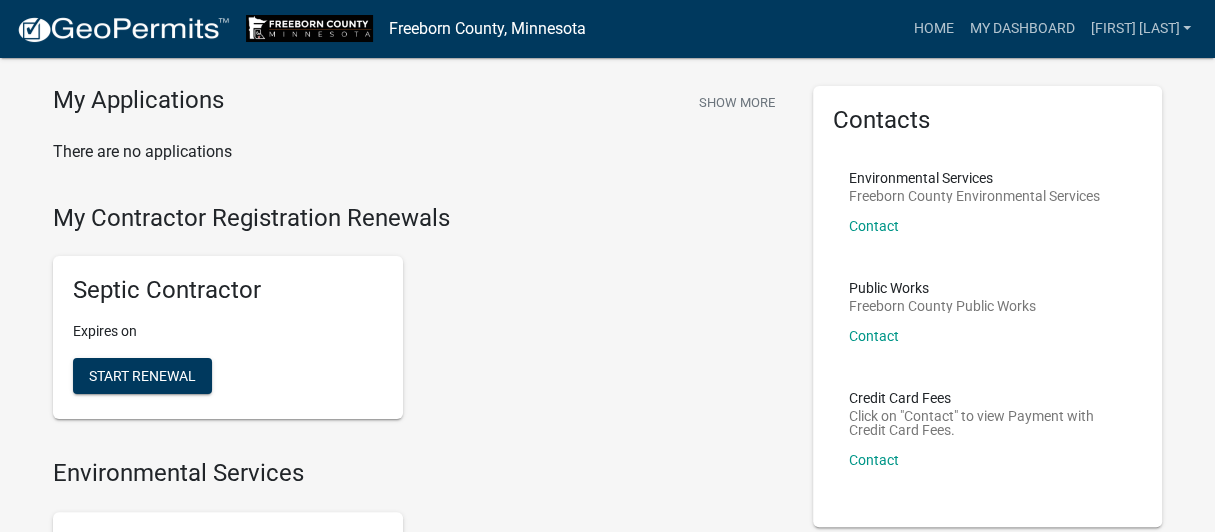 scroll, scrollTop: 133, scrollLeft: 0, axis: vertical 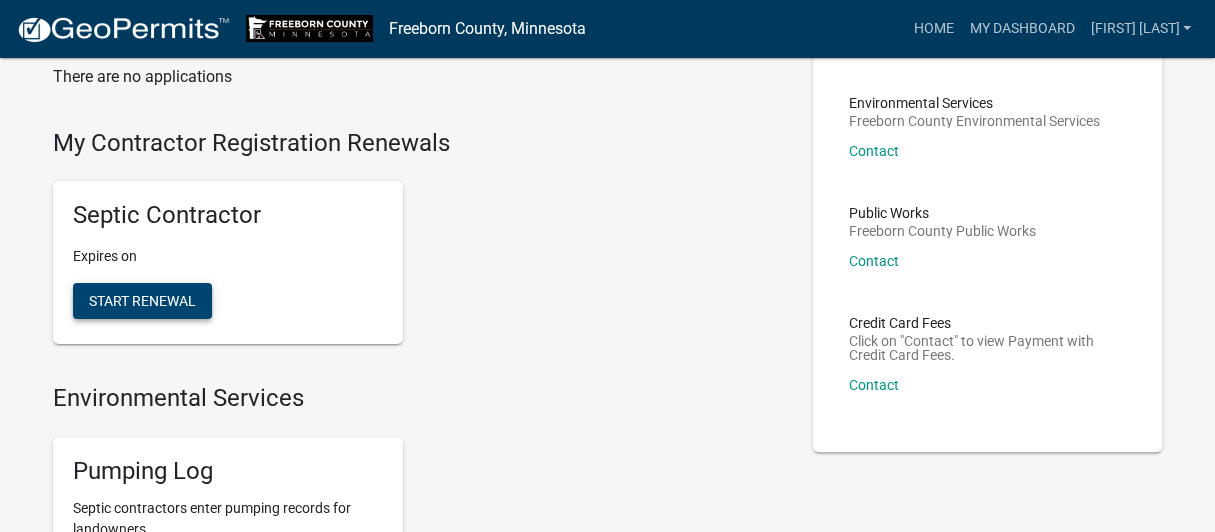 click on "Start Renewal" 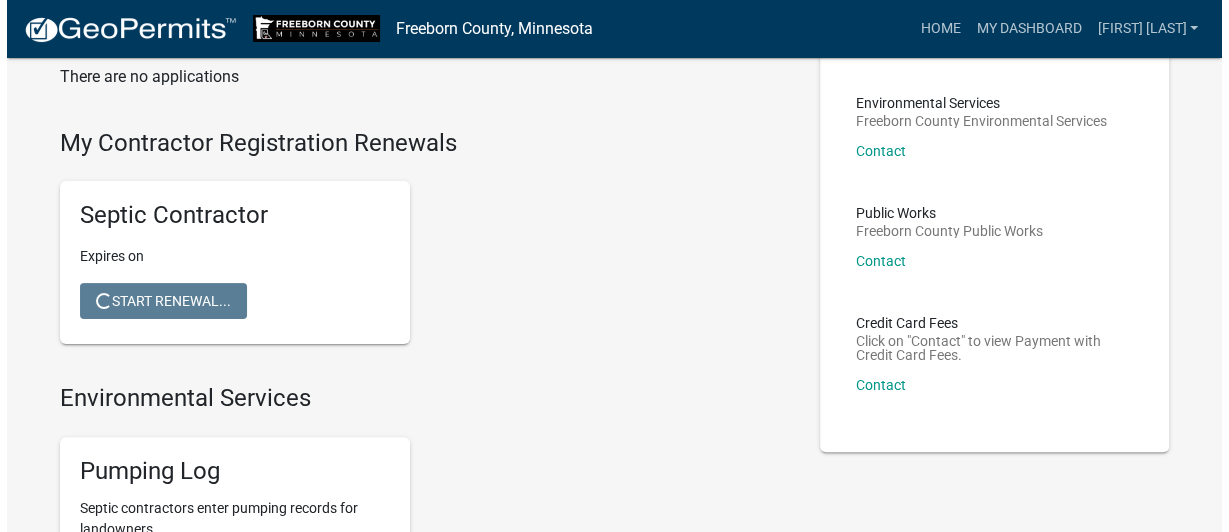 scroll, scrollTop: 0, scrollLeft: 0, axis: both 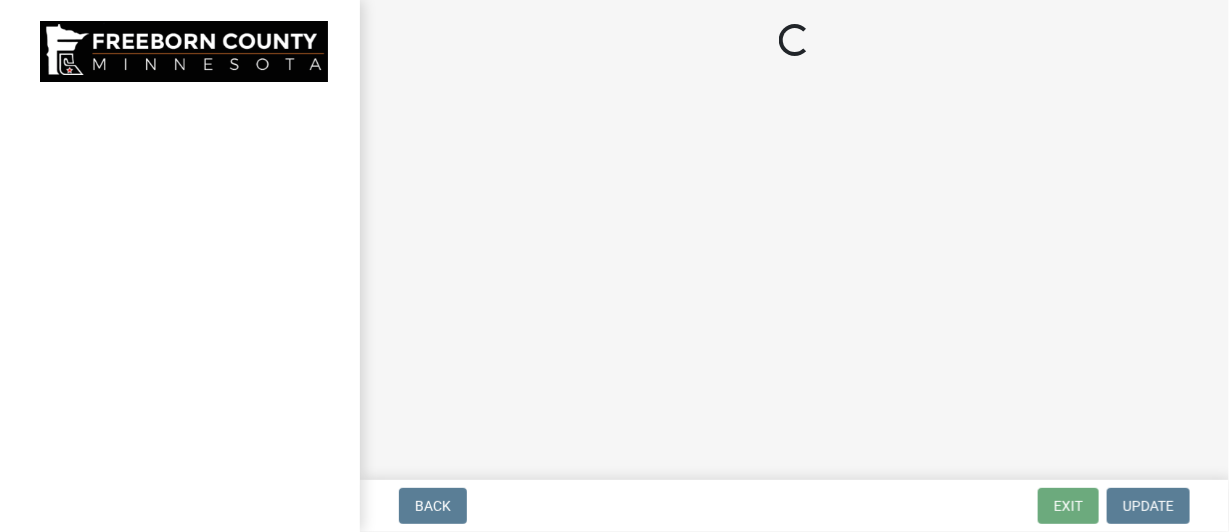 select on "MN" 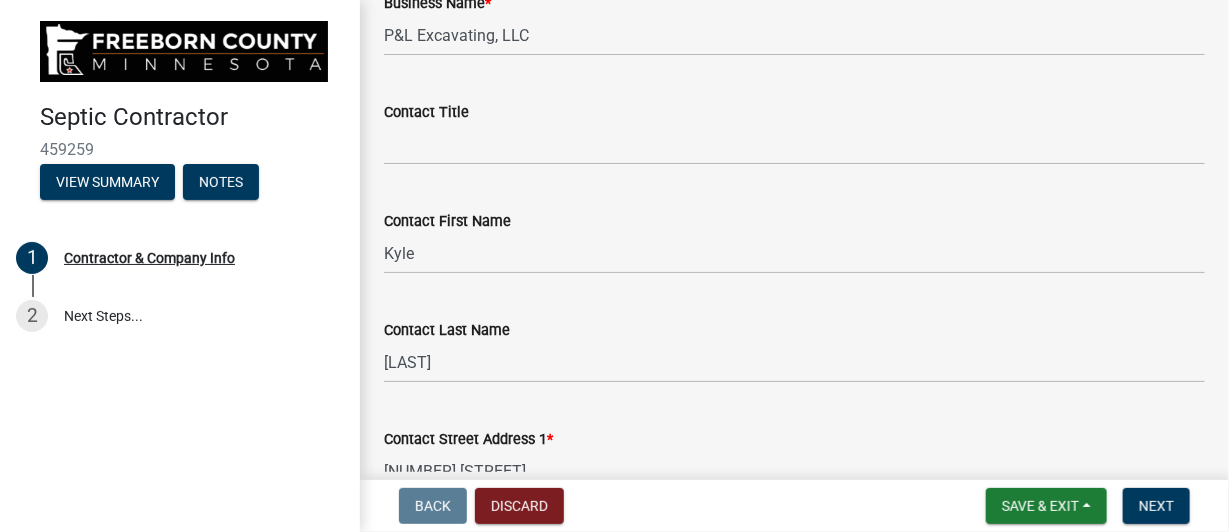 scroll, scrollTop: 0, scrollLeft: 0, axis: both 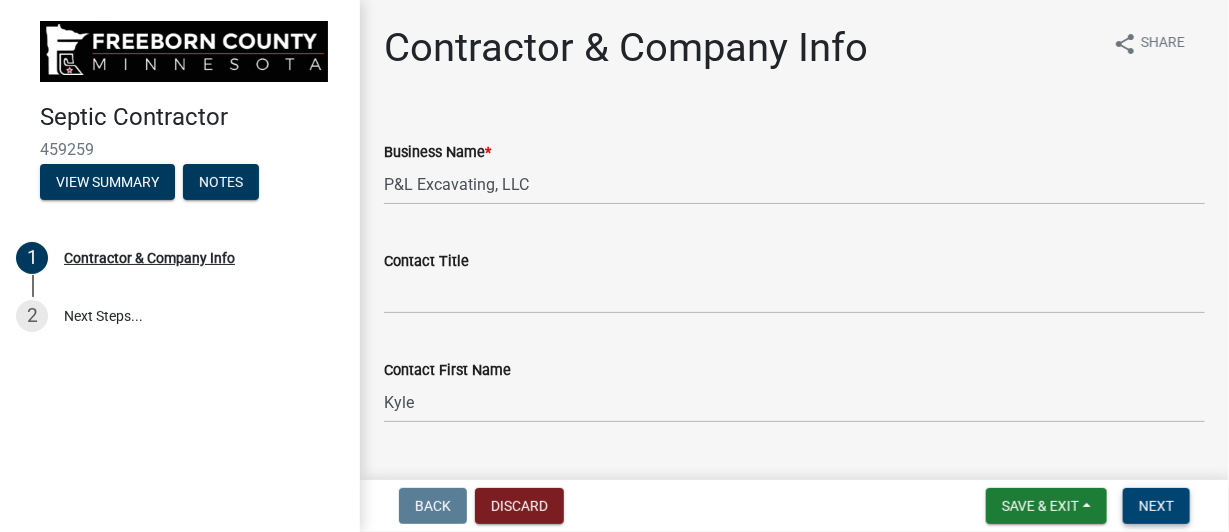 click on "Next" at bounding box center [1156, 506] 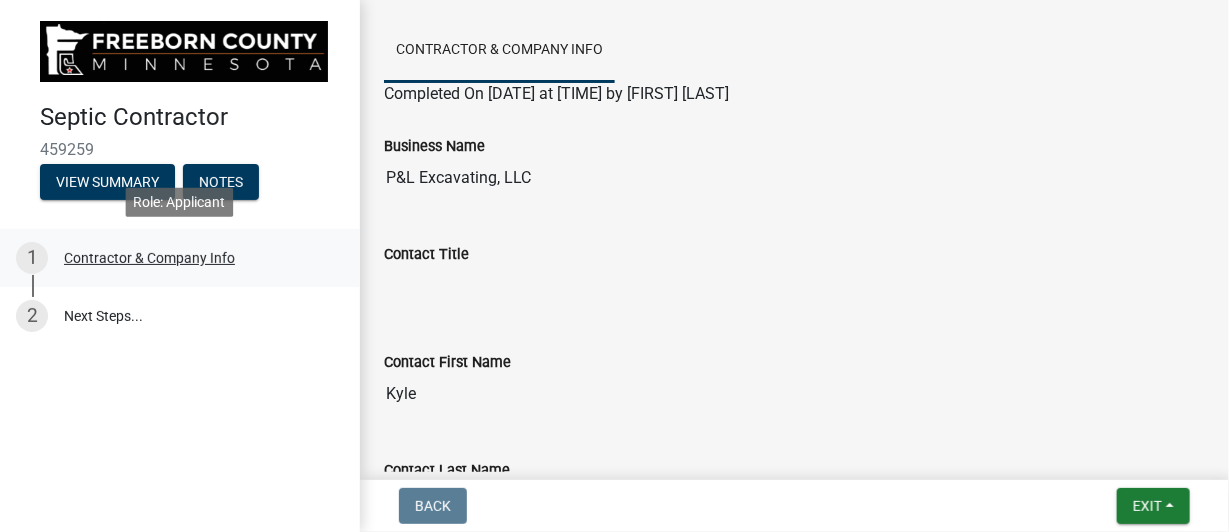 scroll, scrollTop: 0, scrollLeft: 0, axis: both 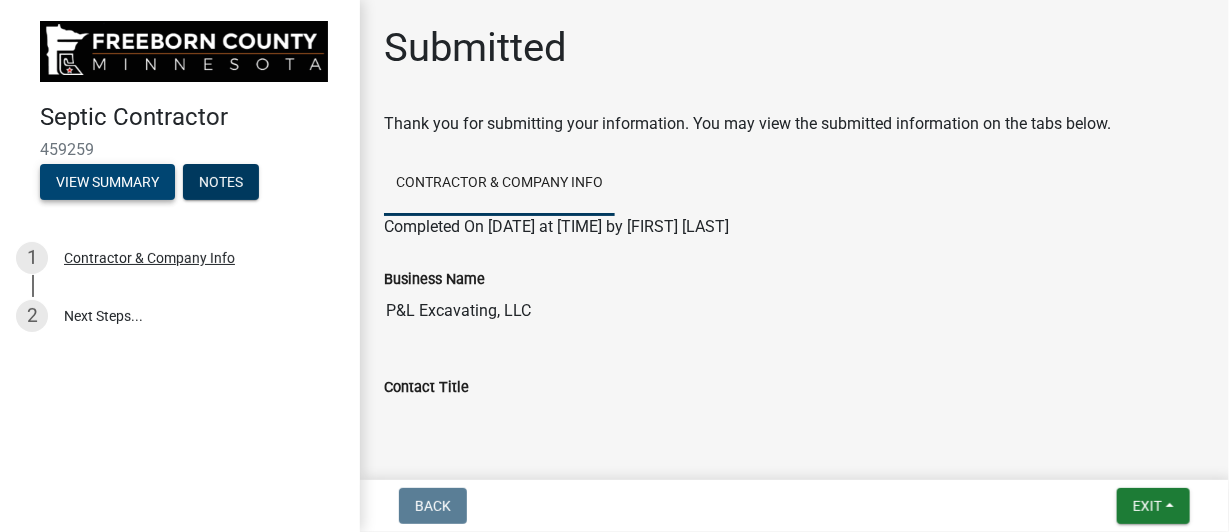 click on "View Summary" at bounding box center [107, 182] 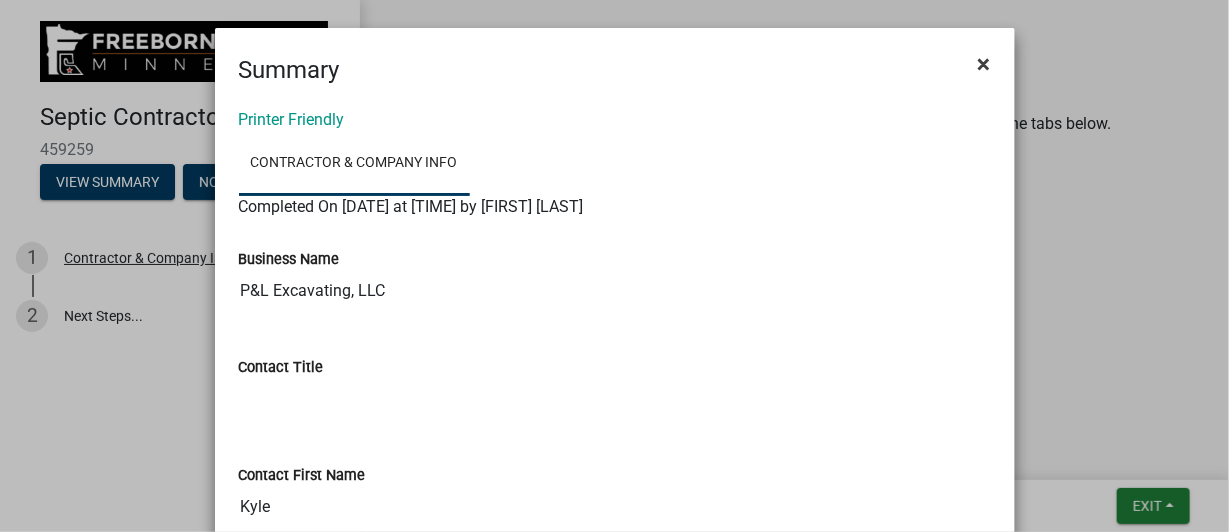 click on "×" 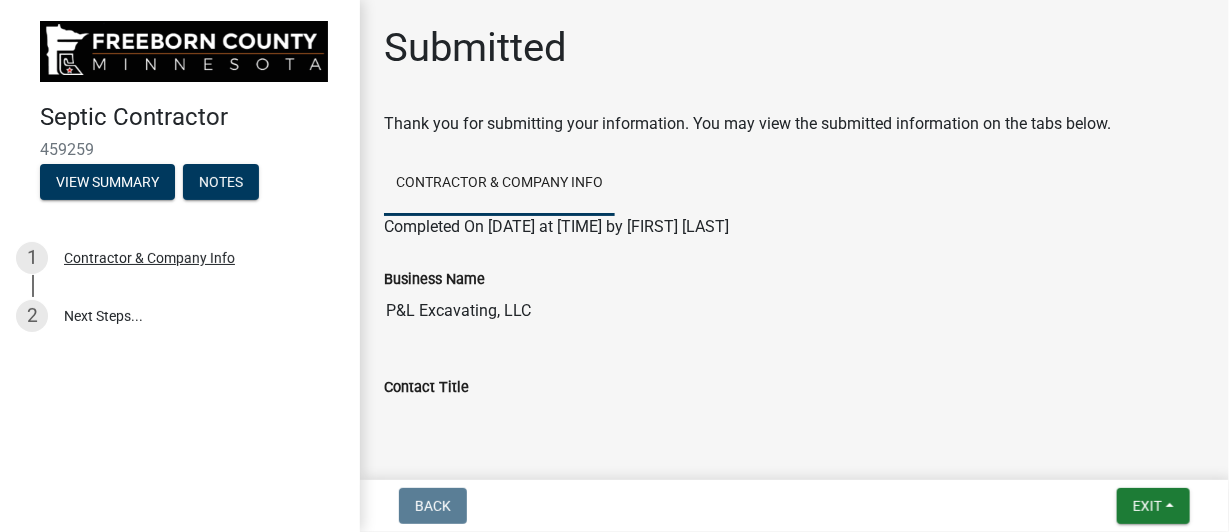 click at bounding box center (184, 51) 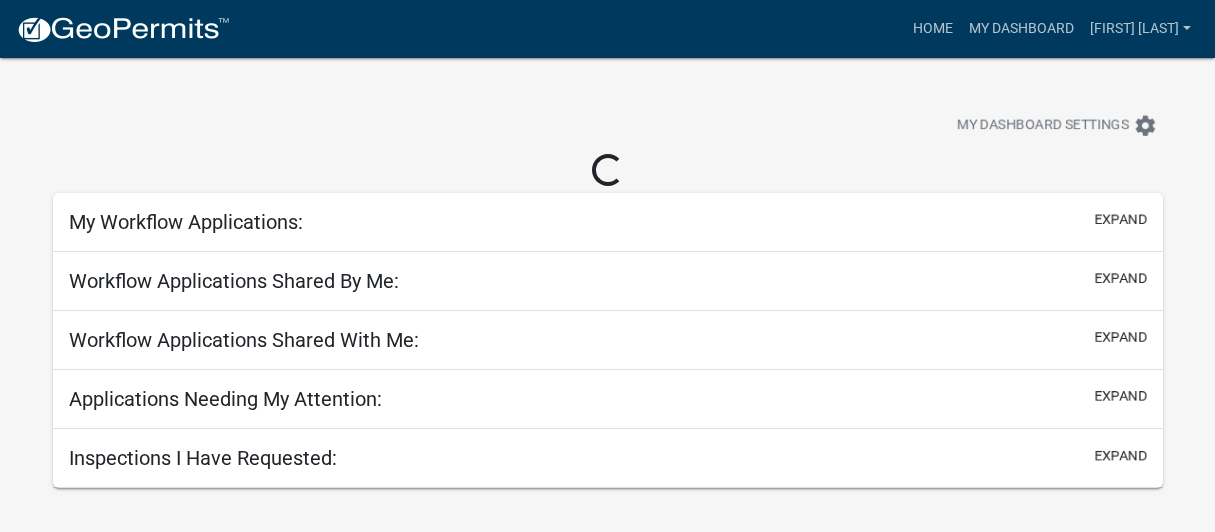 scroll, scrollTop: 0, scrollLeft: 0, axis: both 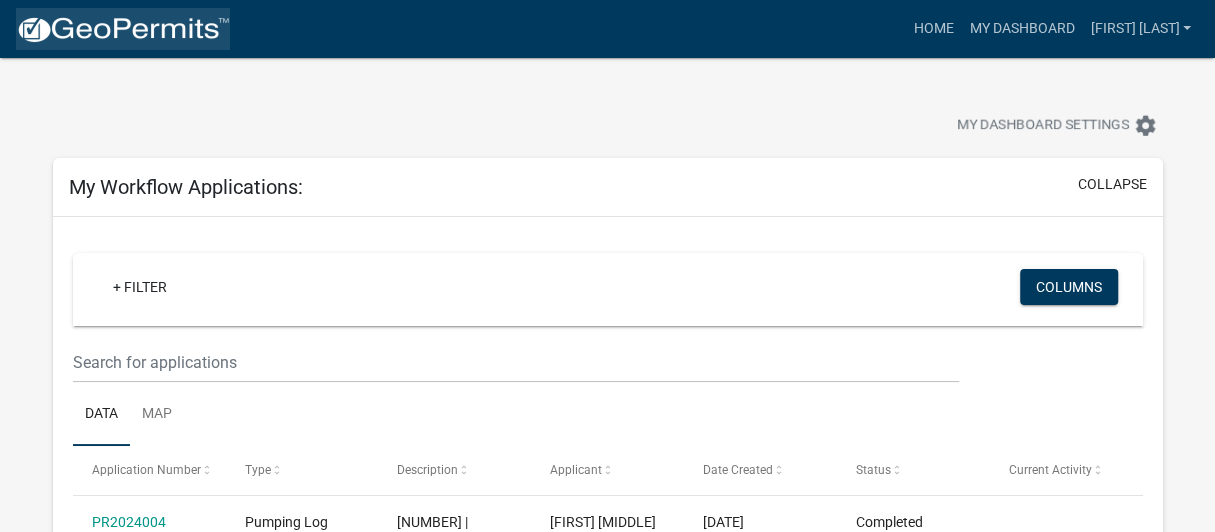 click 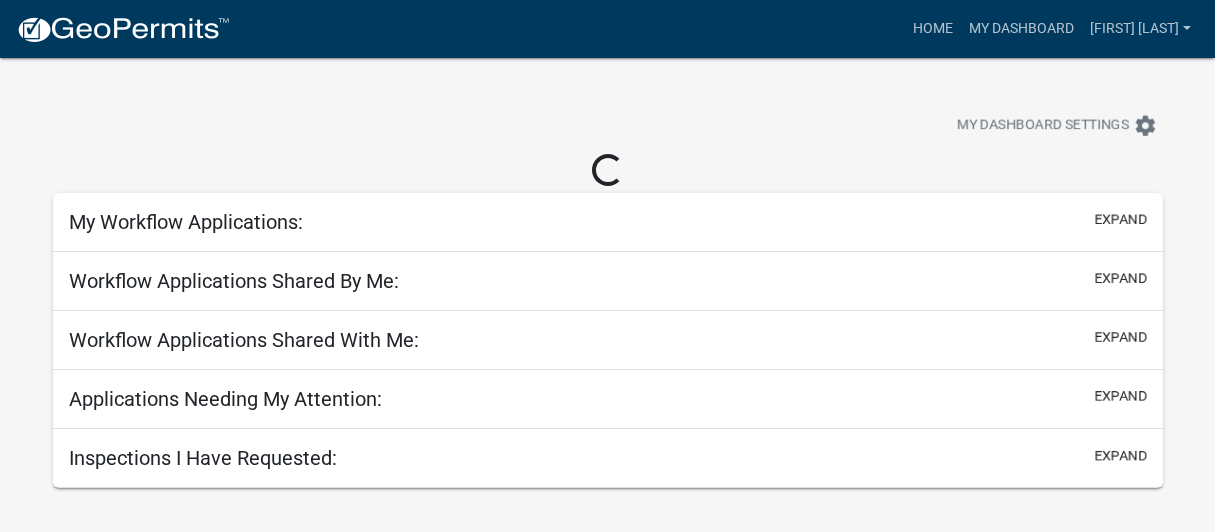 scroll, scrollTop: 0, scrollLeft: 0, axis: both 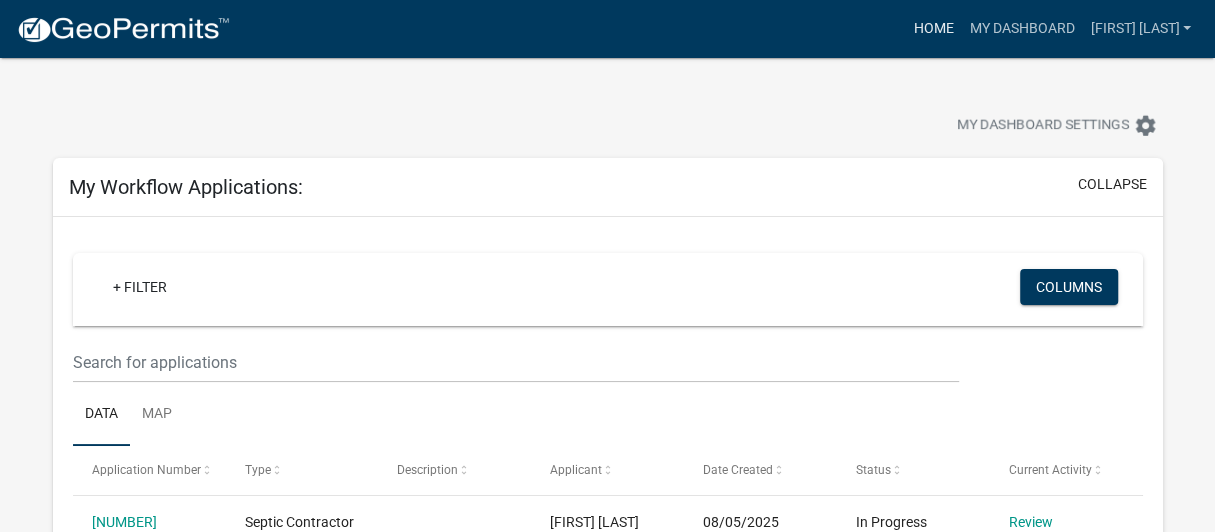 click on "Home" at bounding box center [933, 29] 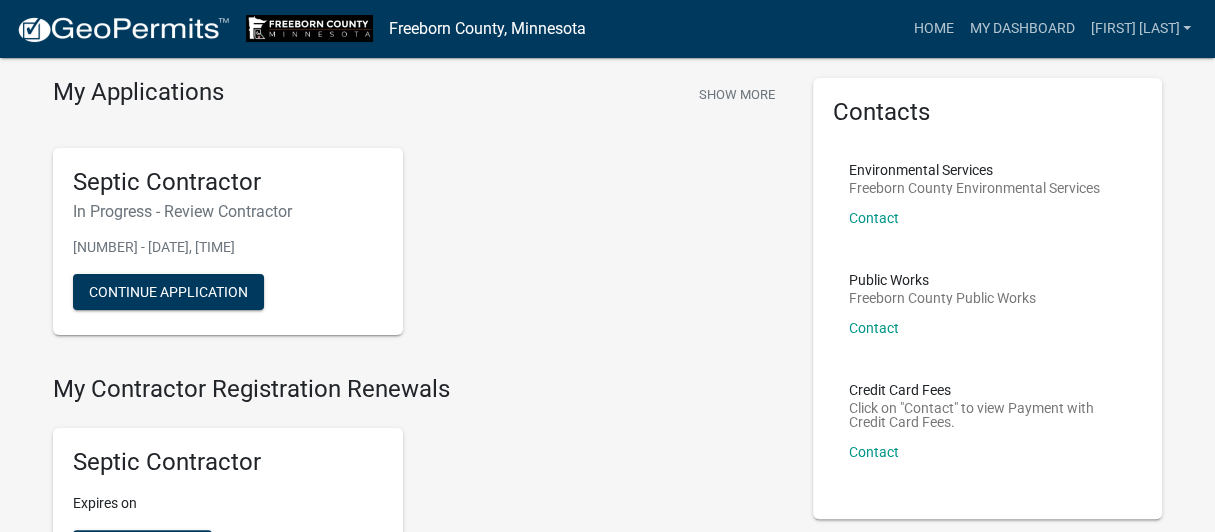scroll, scrollTop: 133, scrollLeft: 0, axis: vertical 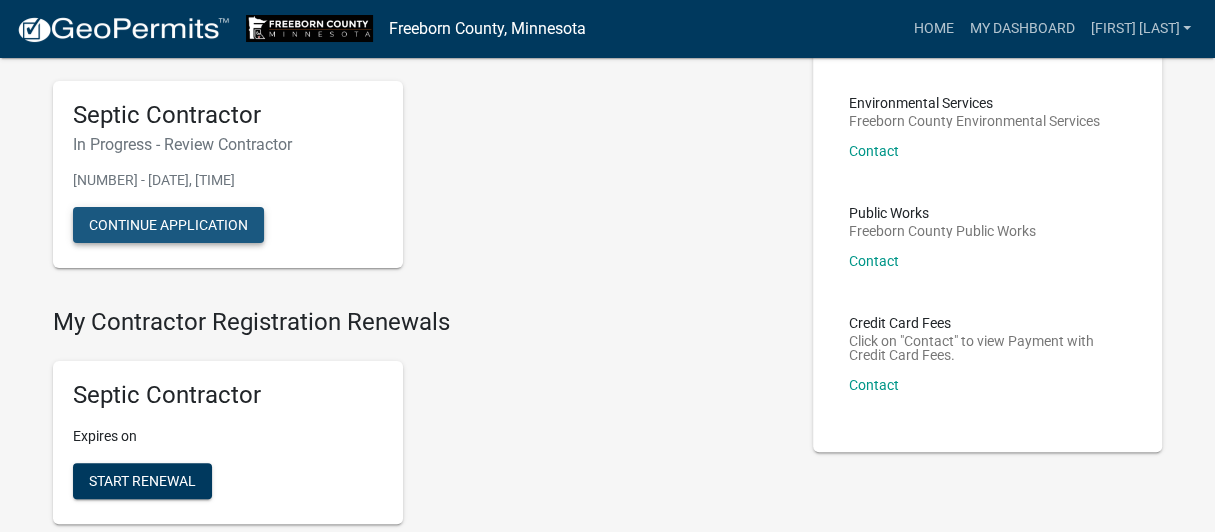 click on "Continue Application" 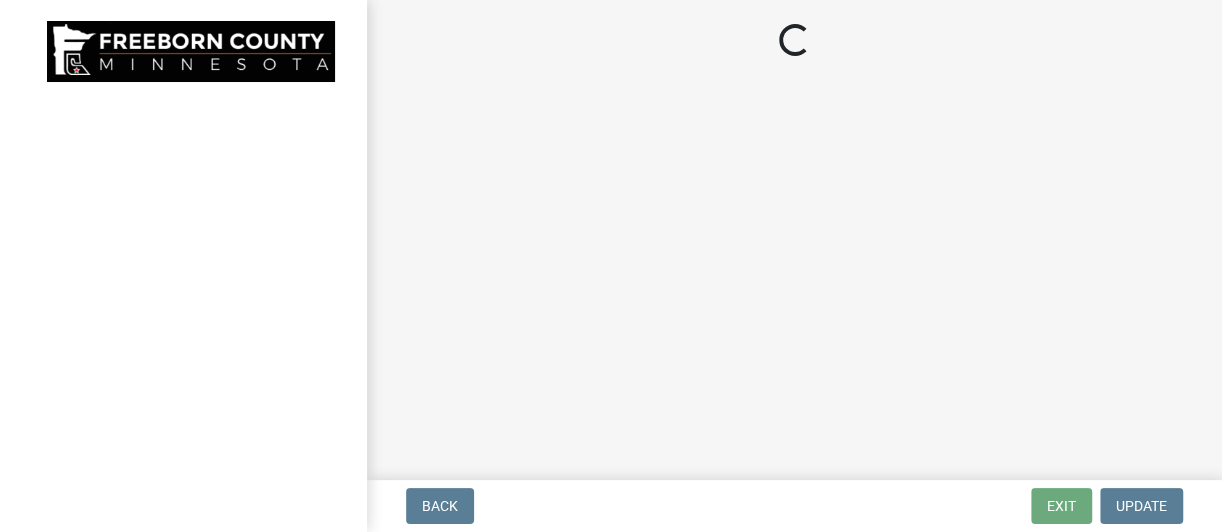 scroll, scrollTop: 0, scrollLeft: 0, axis: both 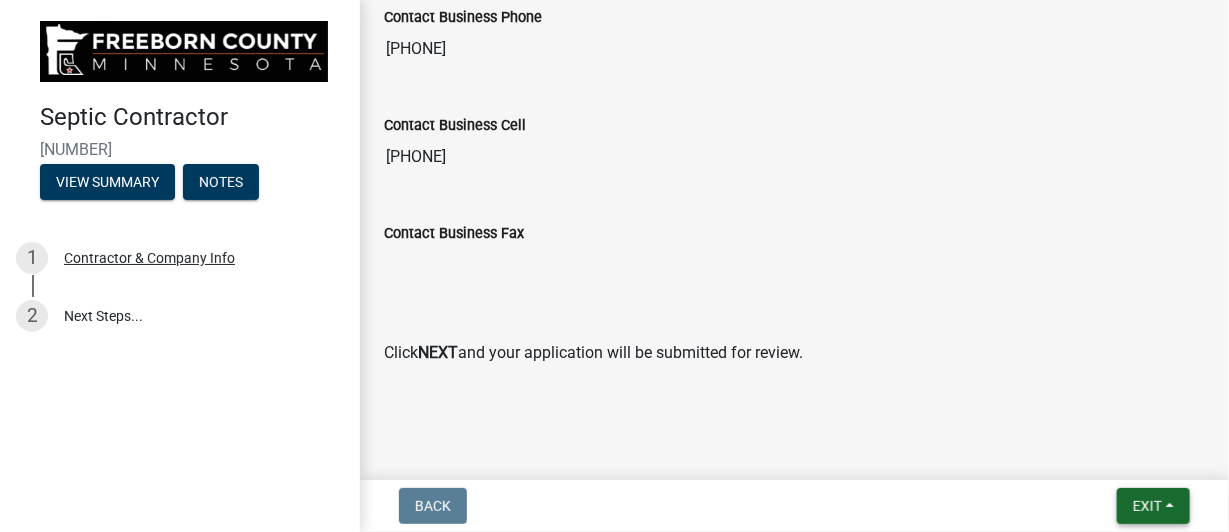 click on "Exit" at bounding box center (1147, 506) 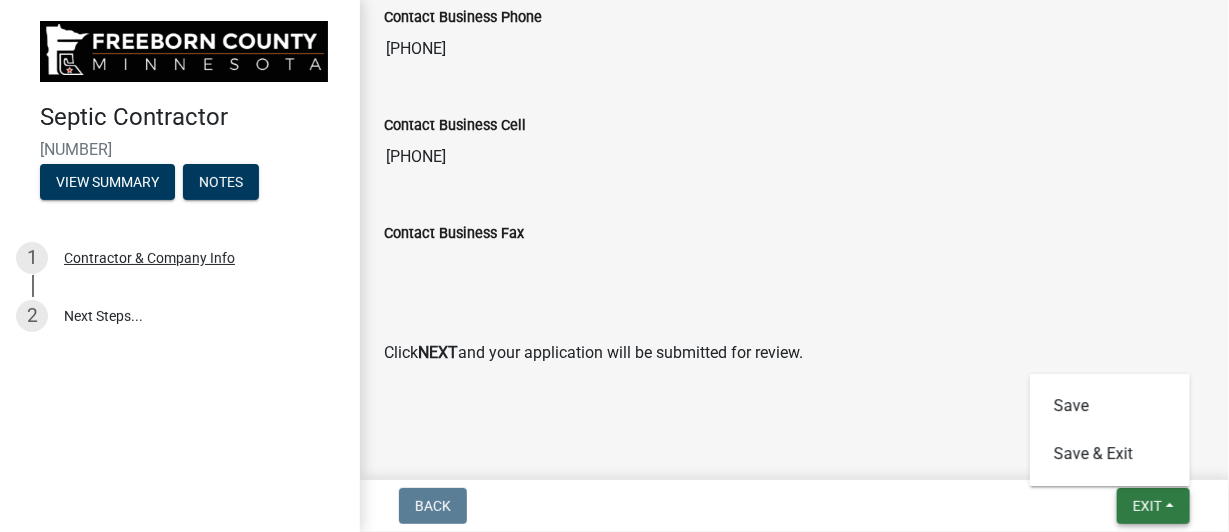 click on "Exit" at bounding box center [1153, 506] 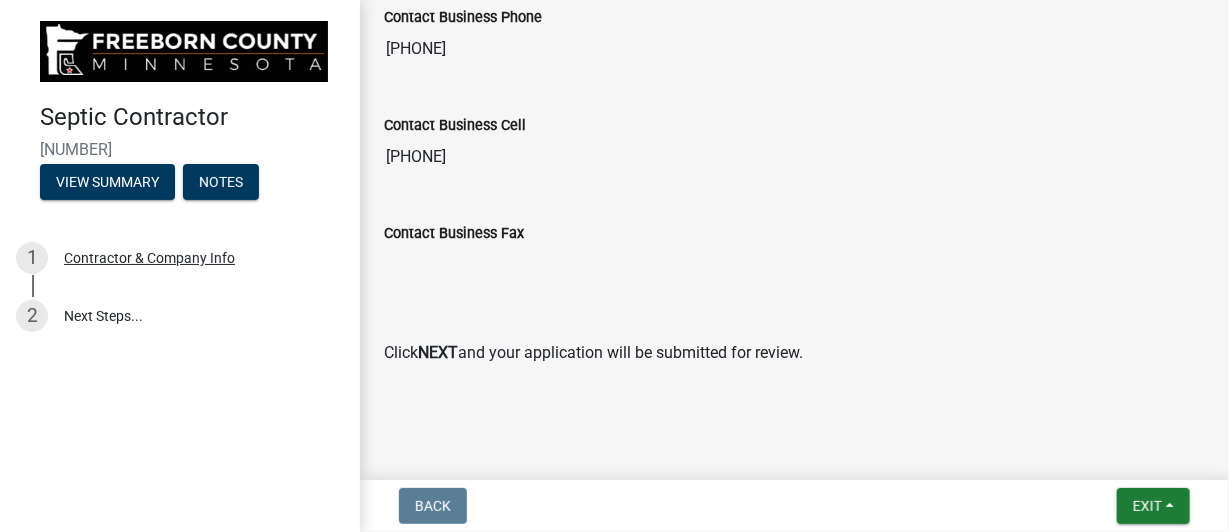 click on "Exit  Save  Save & Exit" at bounding box center [1153, 506] 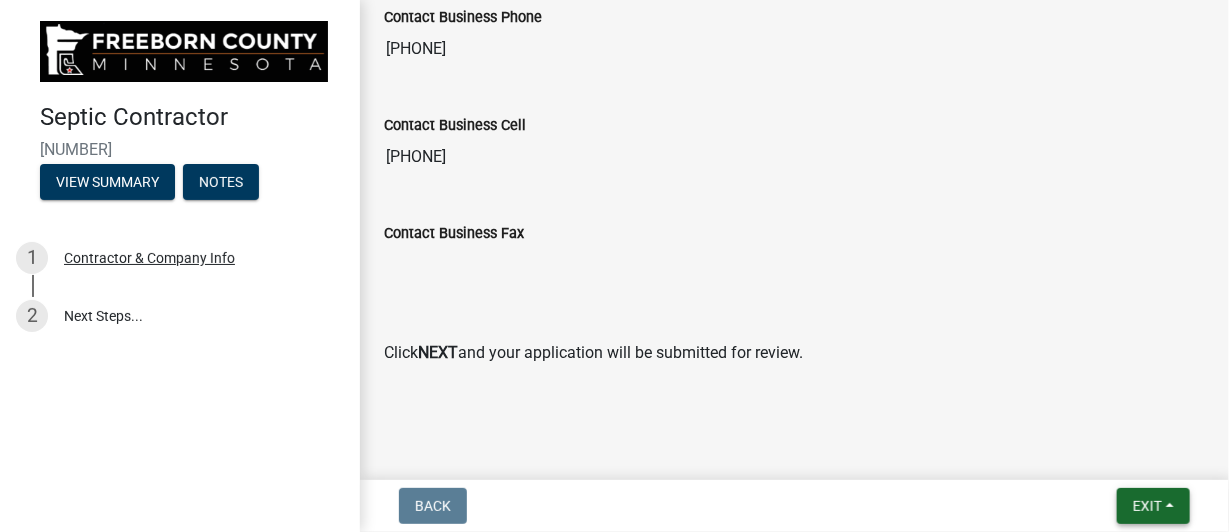click on "Exit" at bounding box center (1147, 506) 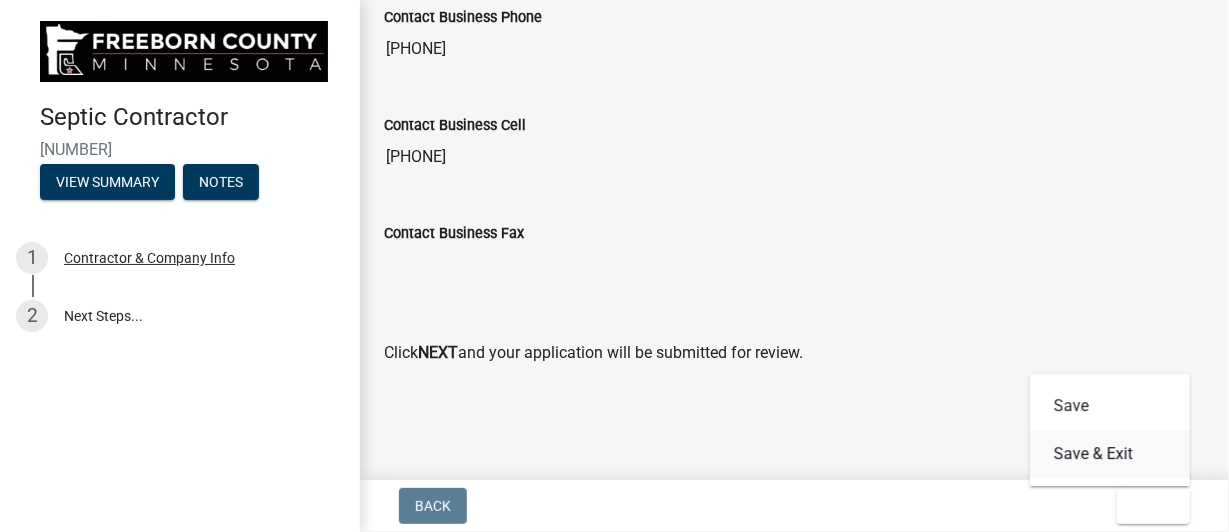 click on "Save & Exit" at bounding box center [1110, 454] 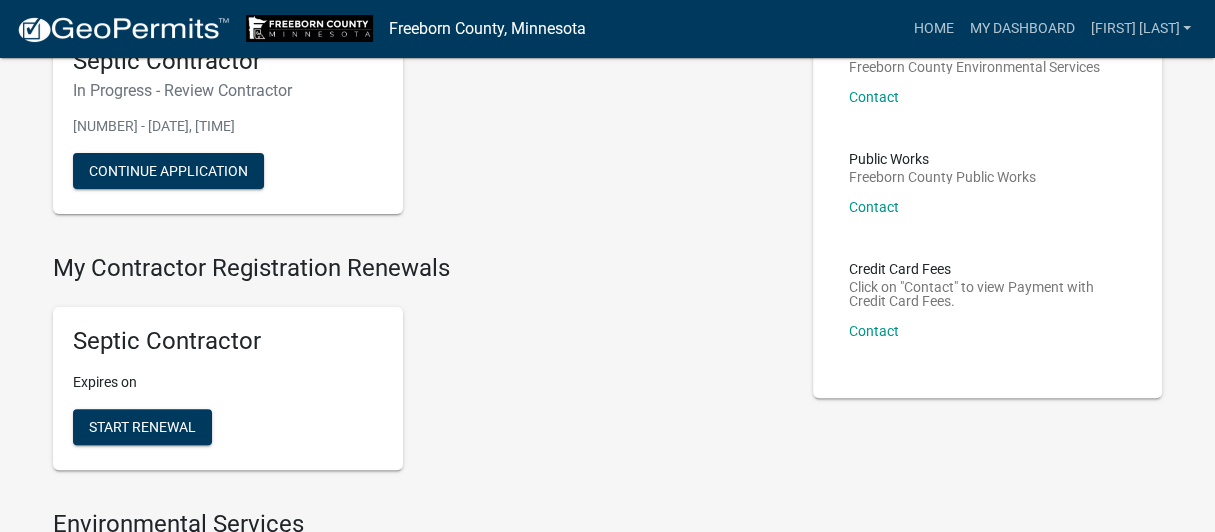 scroll, scrollTop: 133, scrollLeft: 0, axis: vertical 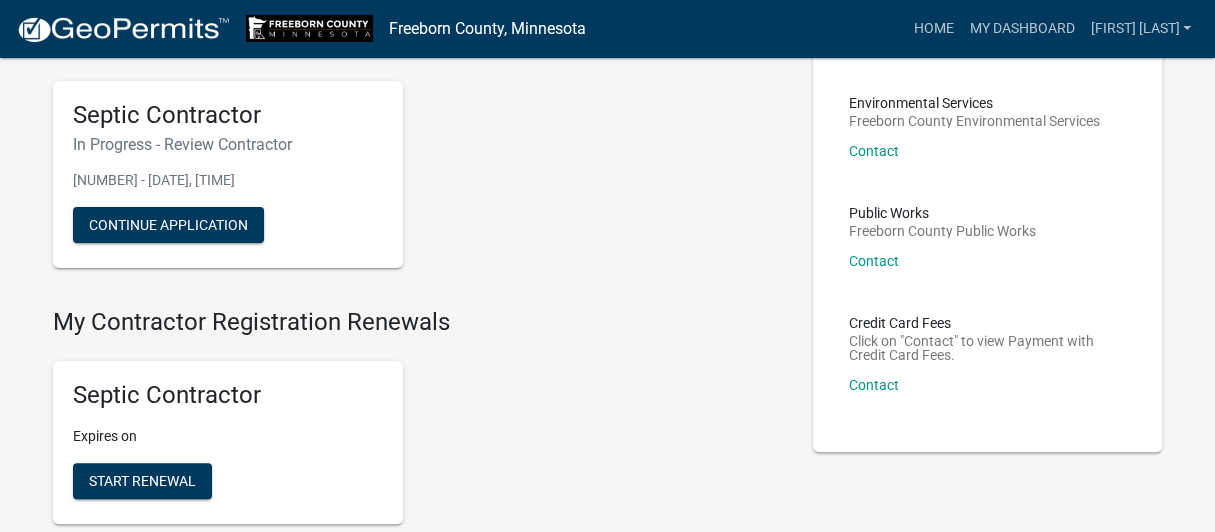 click on "Septic Contractor   In Progress - Review Contractor   459259 - Aug 5, 2025, 8:35:14 AM   Continue Application" 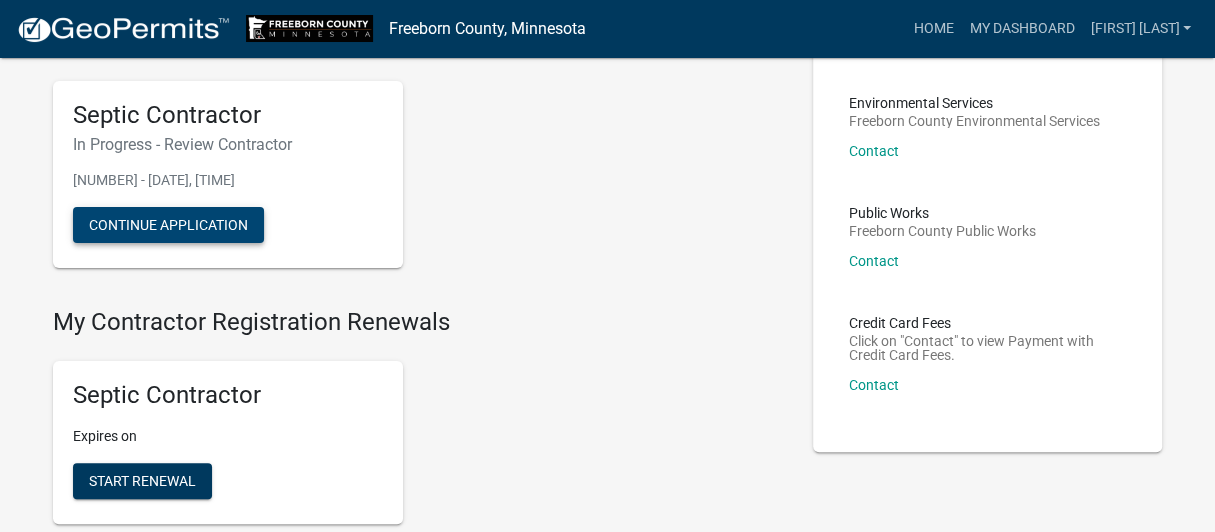 click on "Continue Application" 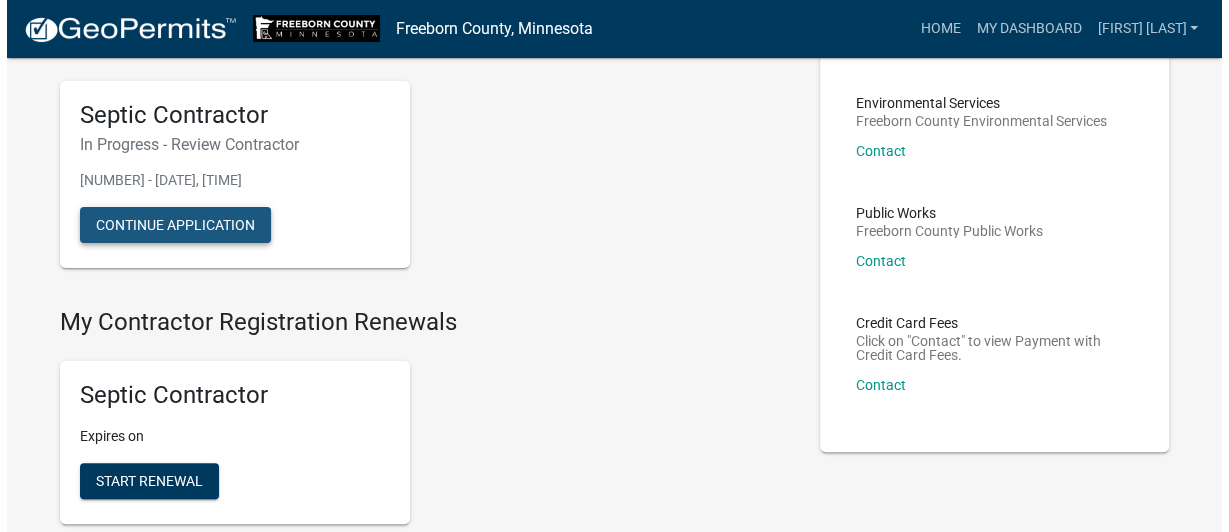 scroll, scrollTop: 0, scrollLeft: 0, axis: both 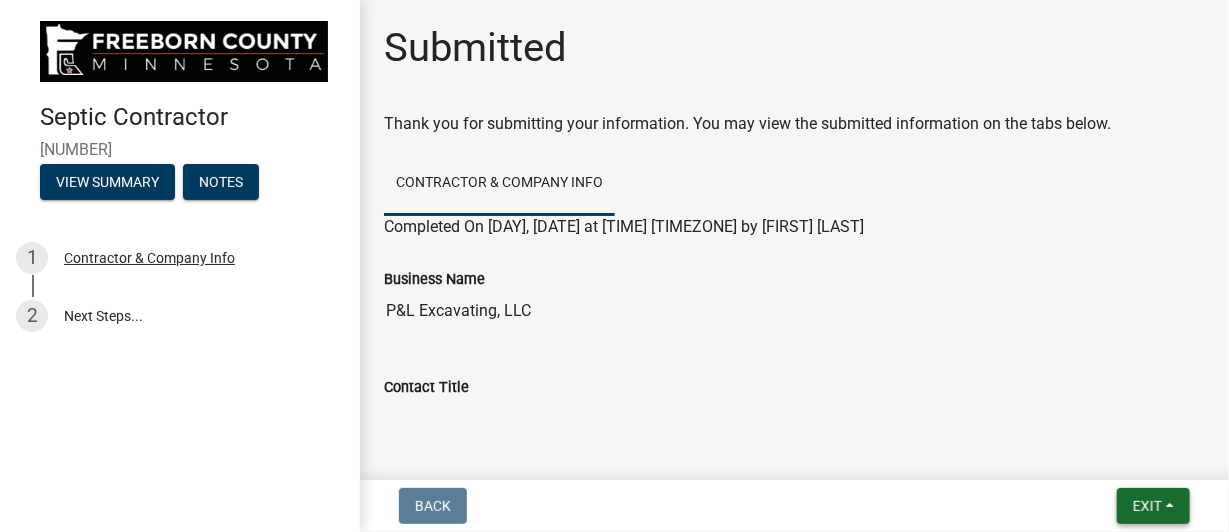click on "Exit" at bounding box center (1147, 506) 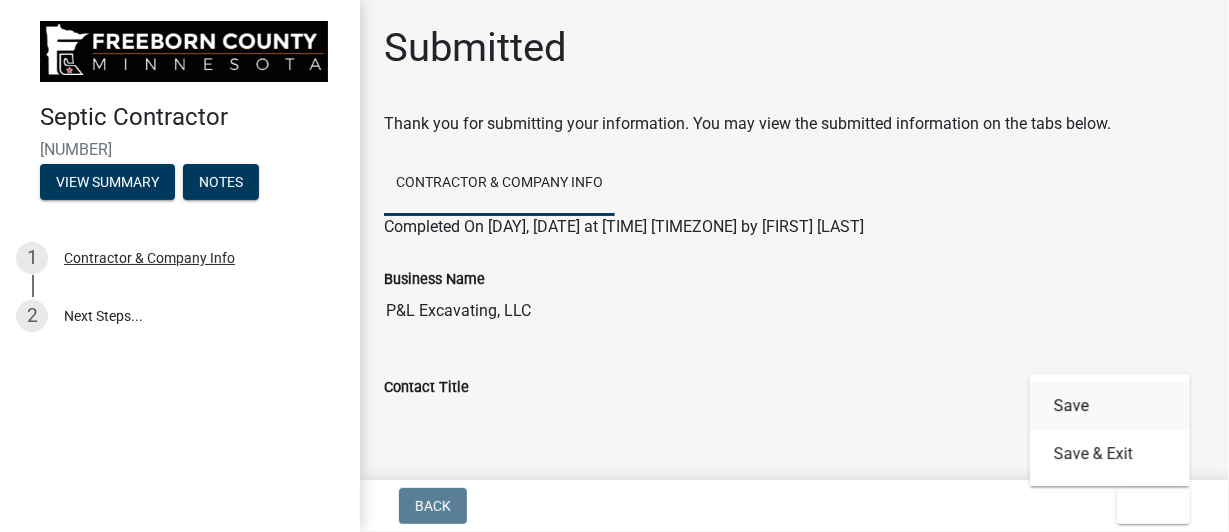 click on "Save" at bounding box center [1110, 406] 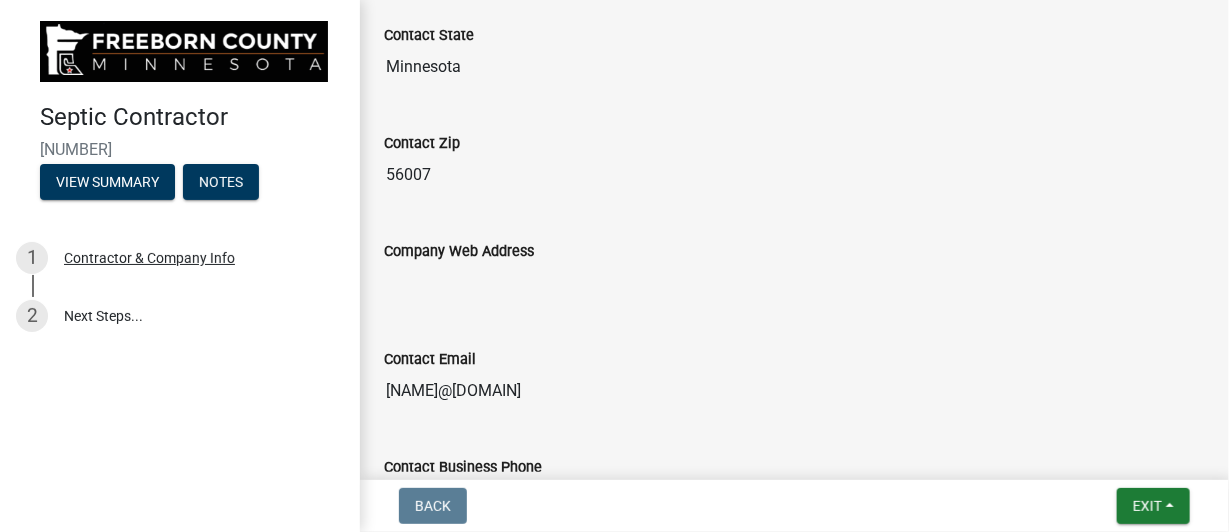 scroll, scrollTop: 1450, scrollLeft: 0, axis: vertical 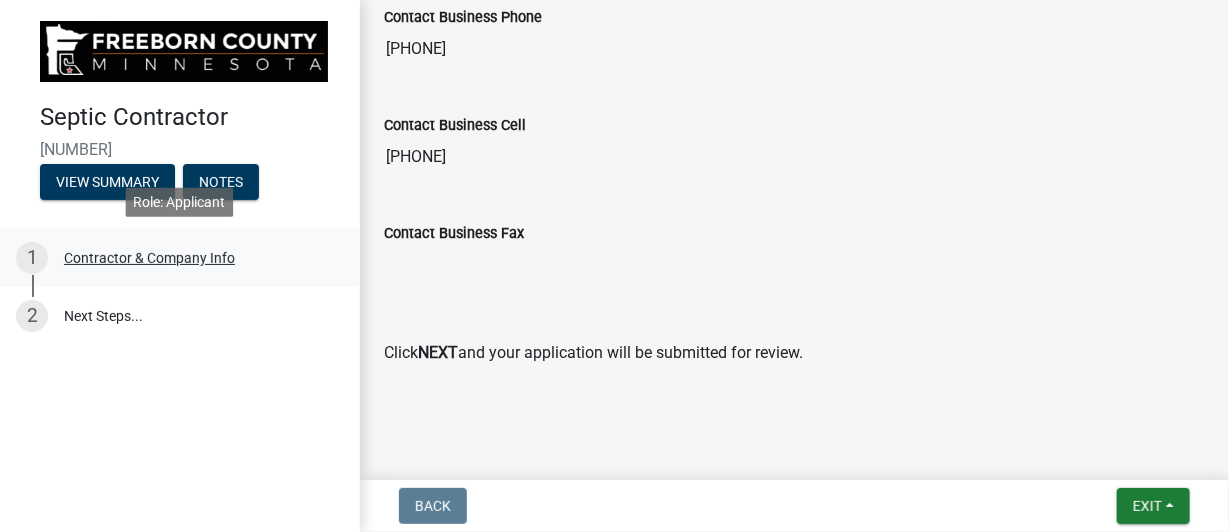 click on "1     Contractor & Company Info" at bounding box center [172, 258] 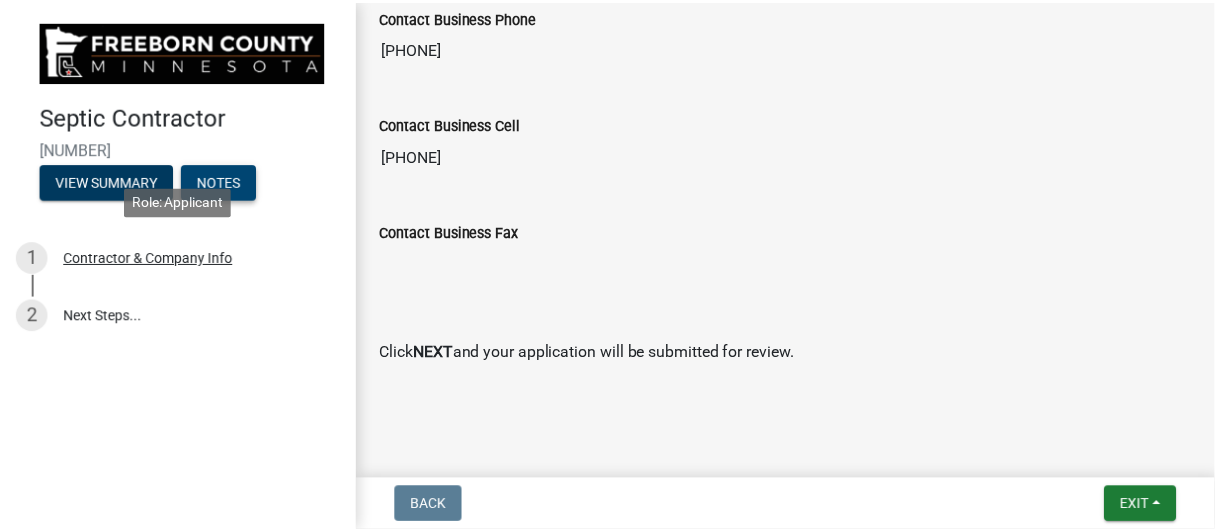 scroll, scrollTop: 0, scrollLeft: 0, axis: both 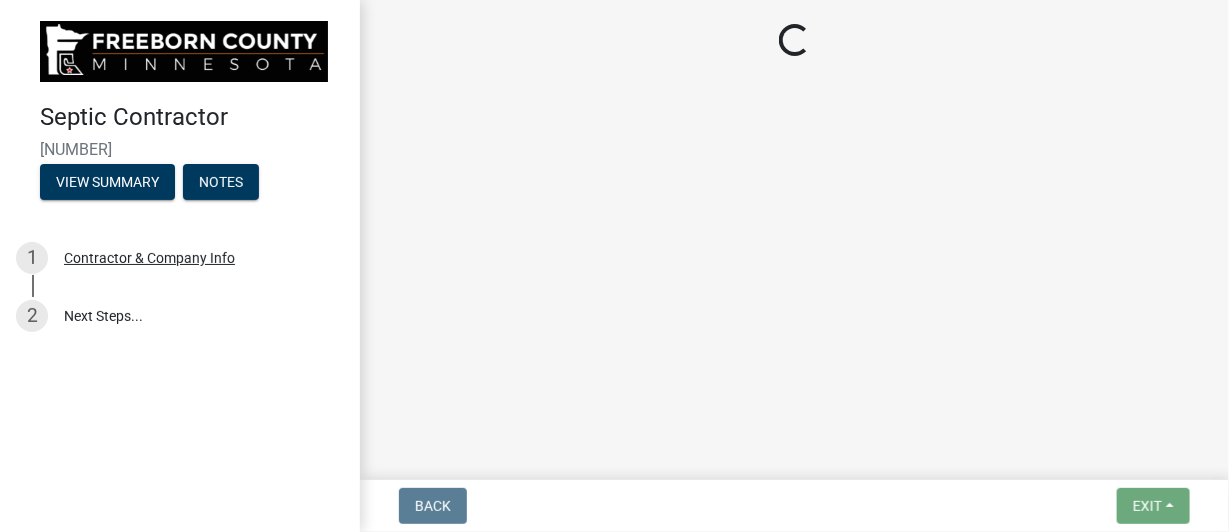 select on "MN" 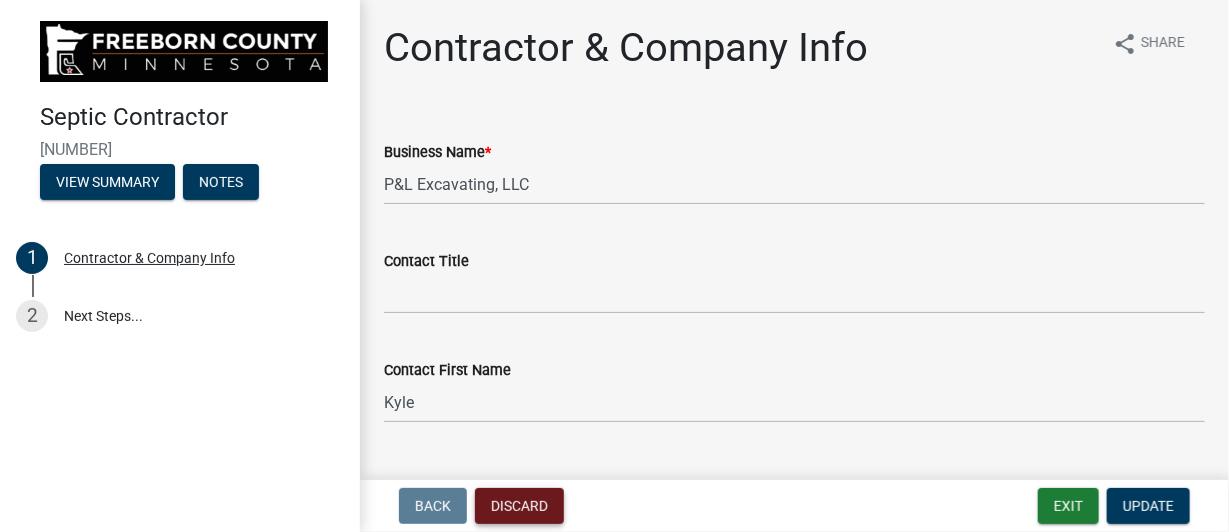 click on "Discard" at bounding box center (519, 506) 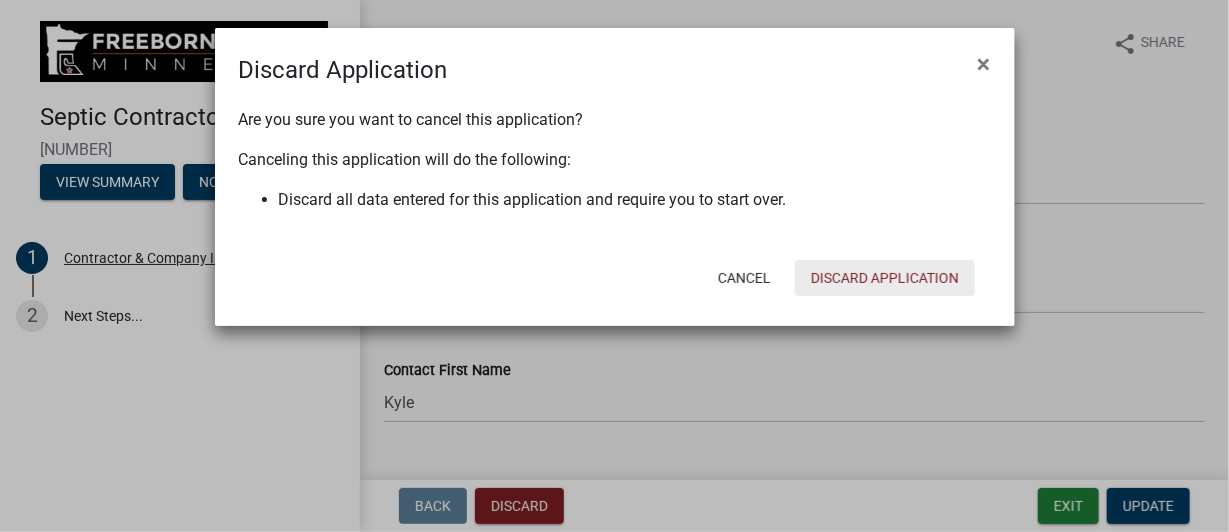 click on "Discard Application" 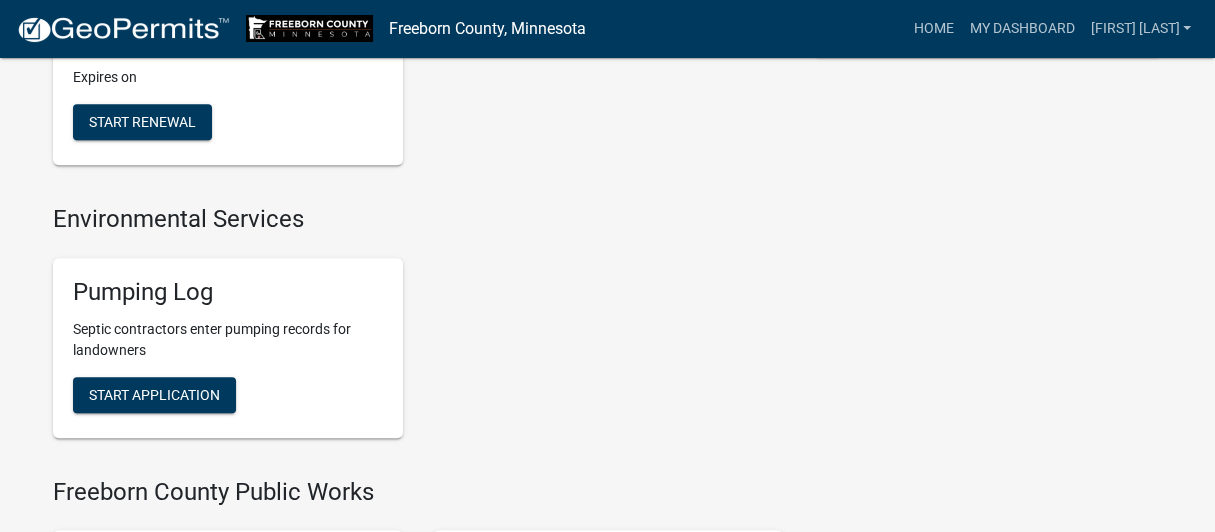 scroll, scrollTop: 533, scrollLeft: 0, axis: vertical 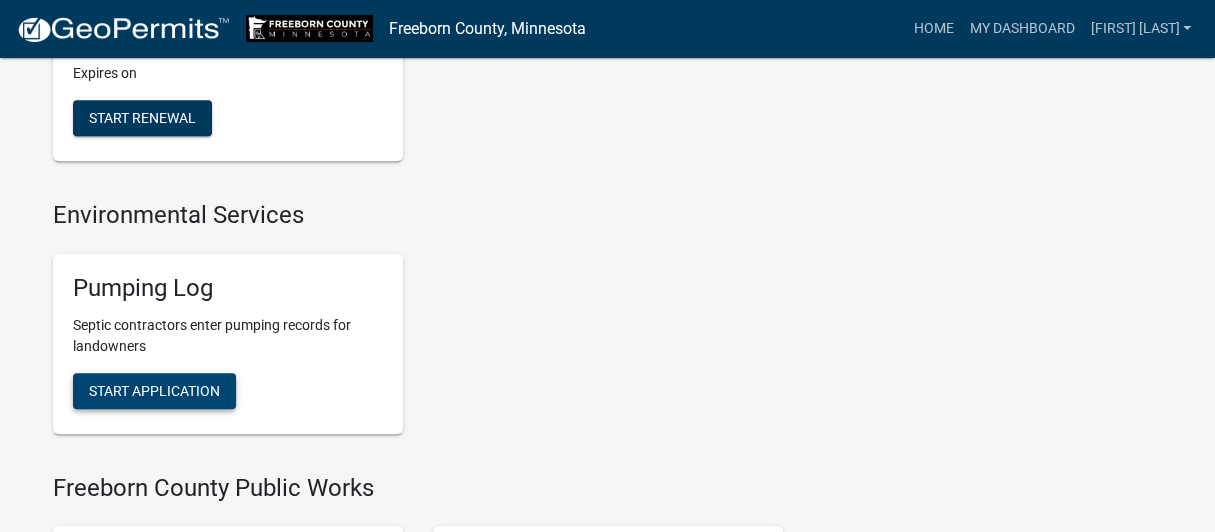 click on "Start Application" at bounding box center (154, 390) 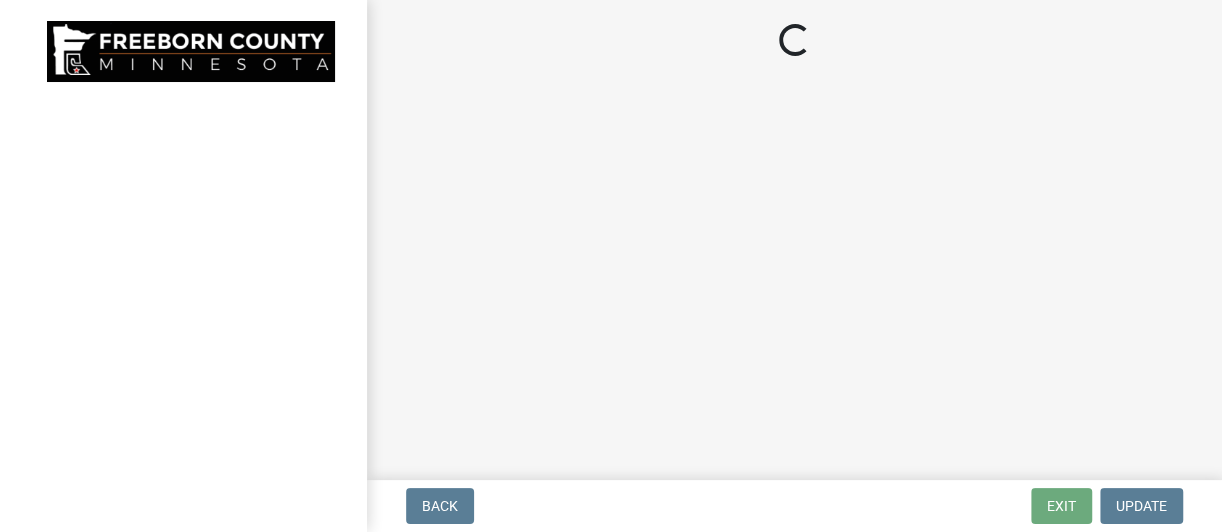 scroll, scrollTop: 0, scrollLeft: 0, axis: both 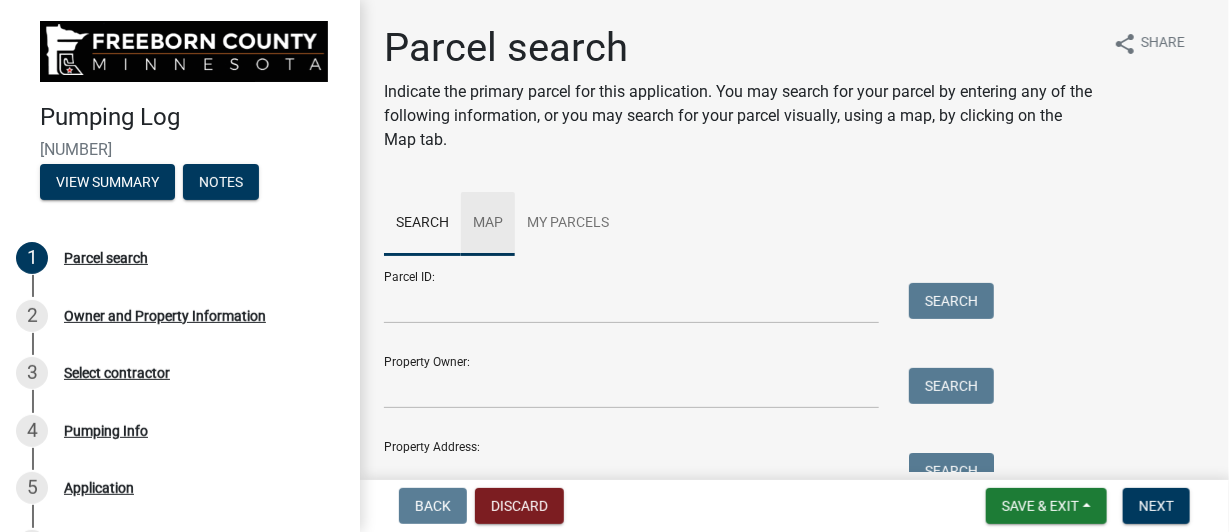 click on "Map" at bounding box center (488, 224) 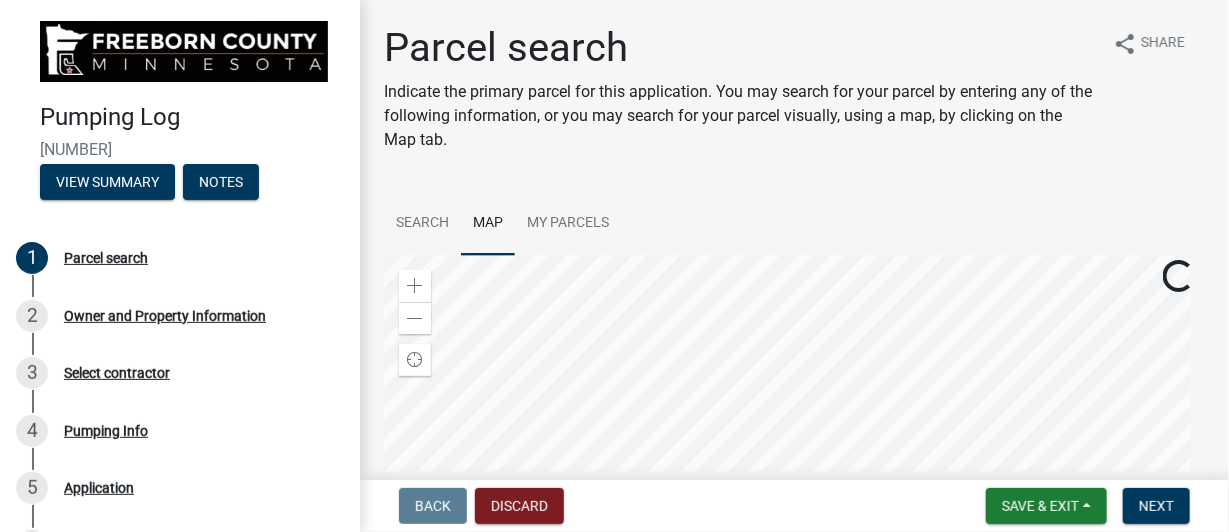 click at bounding box center (794, 505) 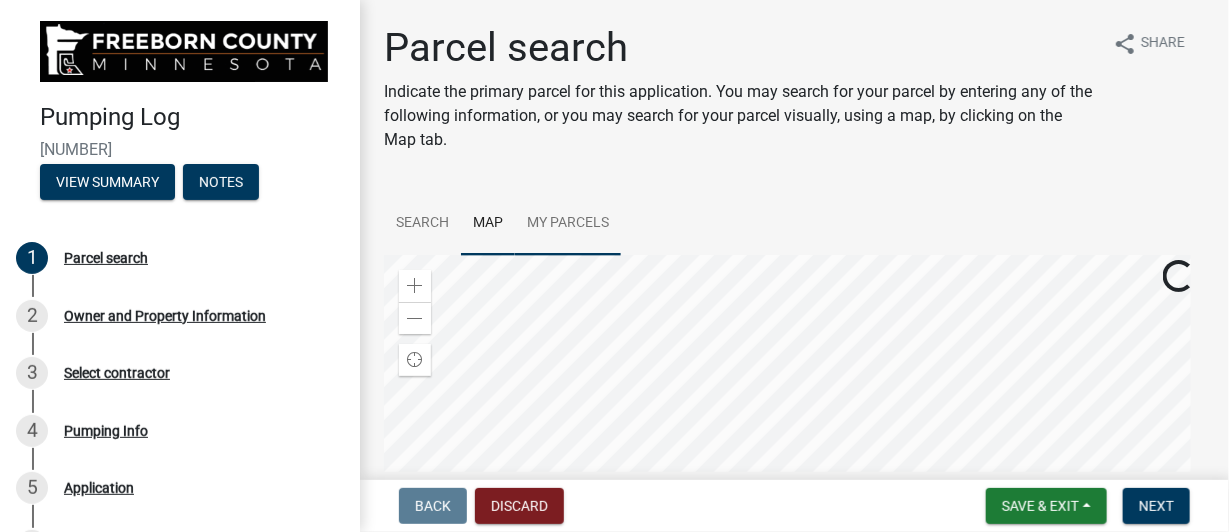 click on "My Parcels" at bounding box center [568, 224] 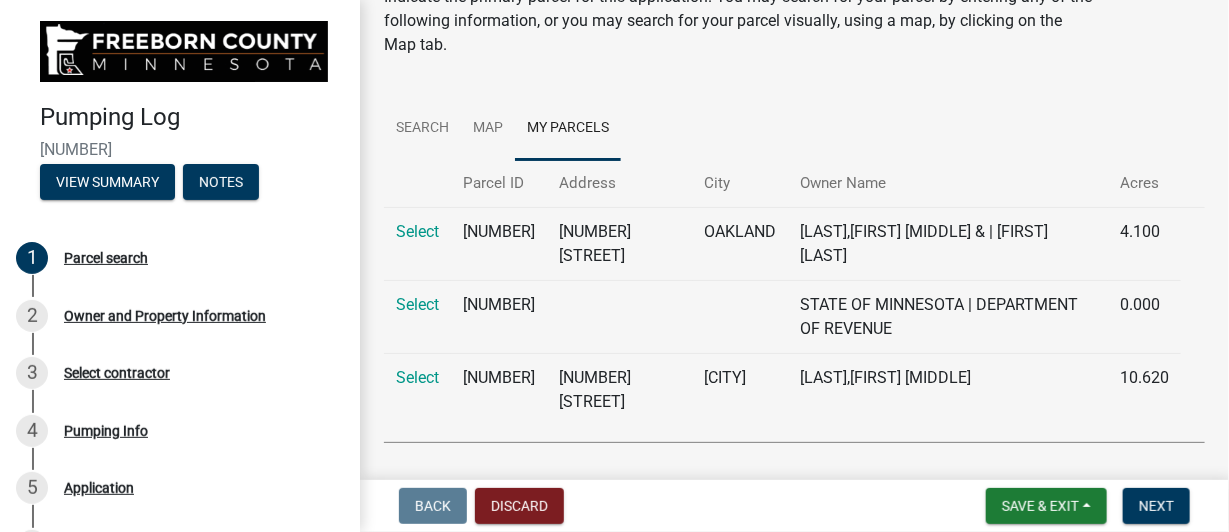 scroll, scrollTop: 75, scrollLeft: 0, axis: vertical 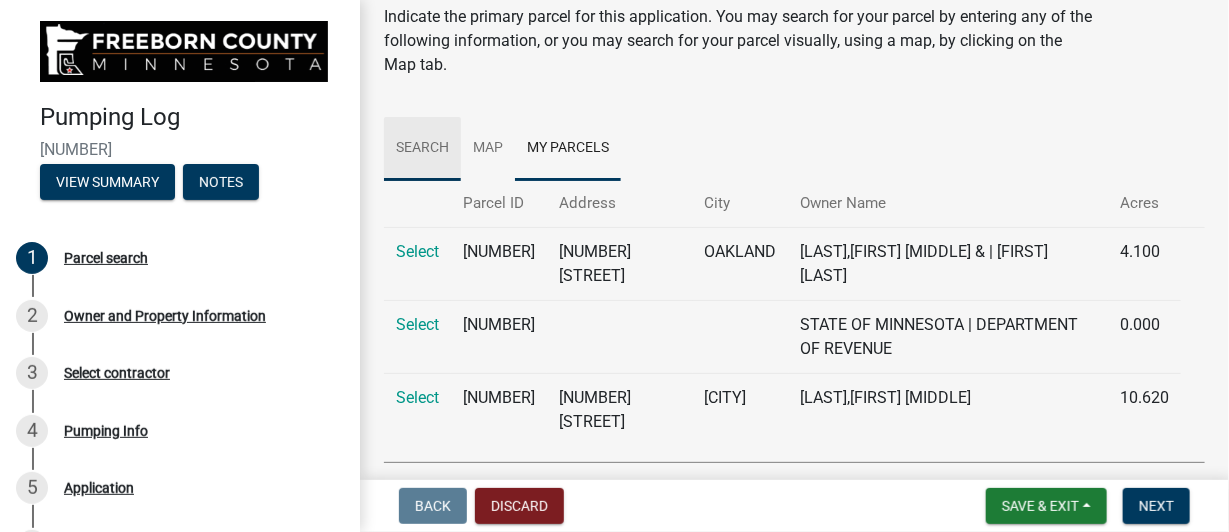 click on "Search" at bounding box center [422, 149] 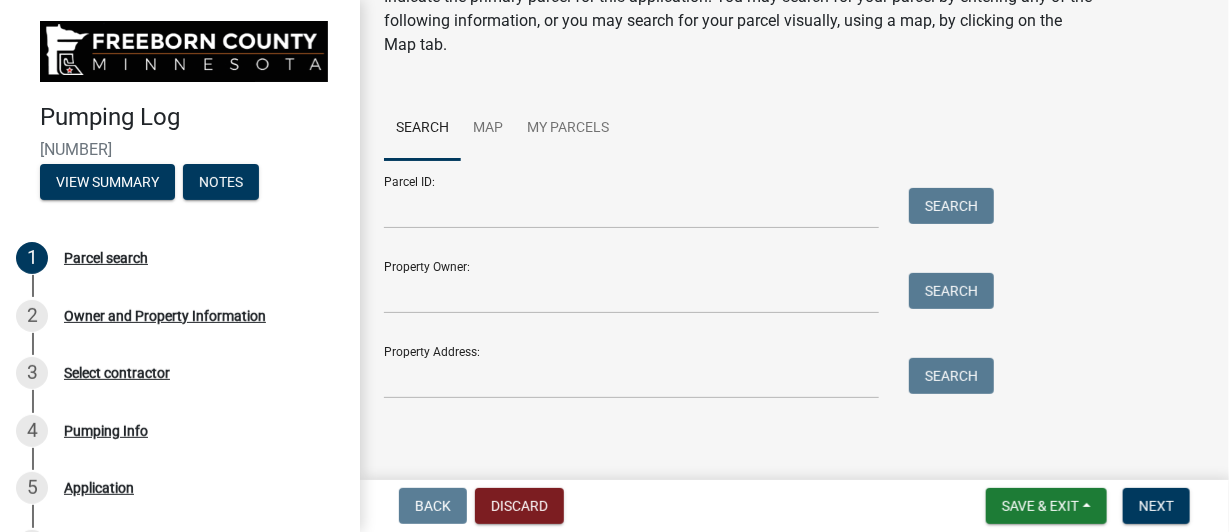 scroll, scrollTop: 99, scrollLeft: 0, axis: vertical 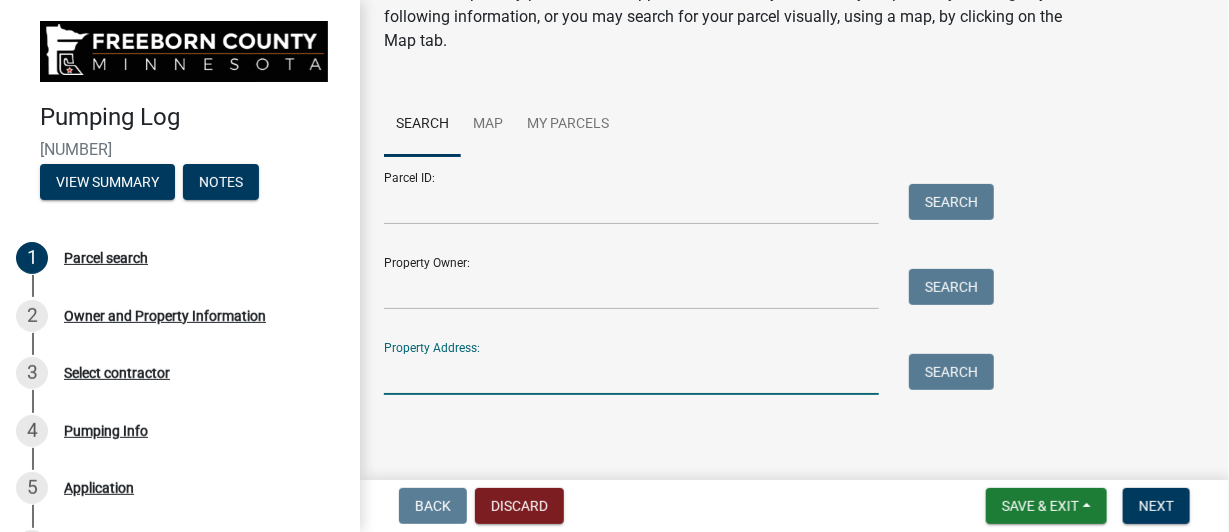 click on "Property Address:" at bounding box center (631, 374) 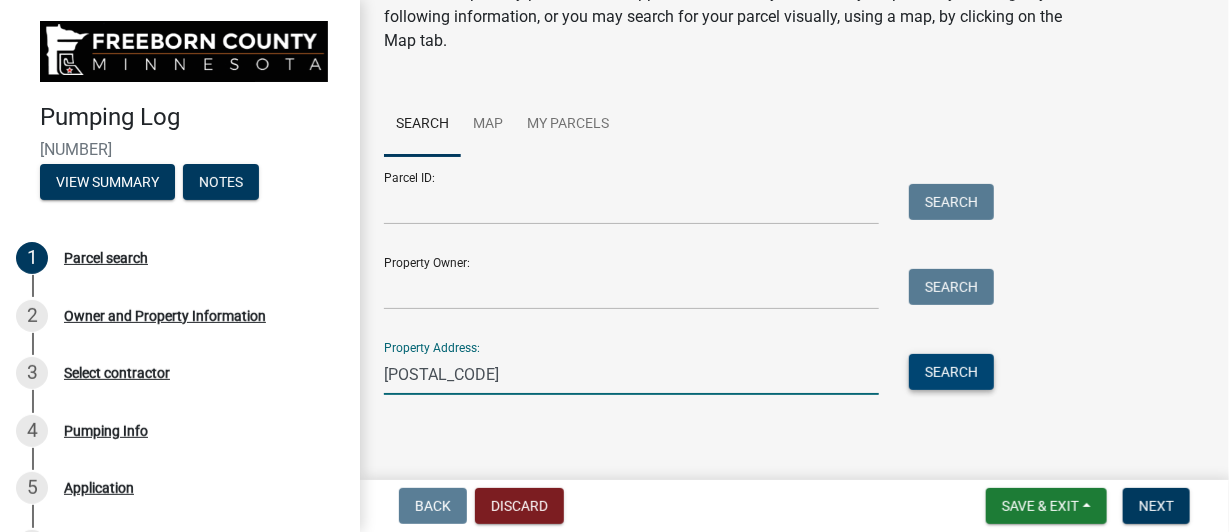 type on "[POSTAL_CODE]" 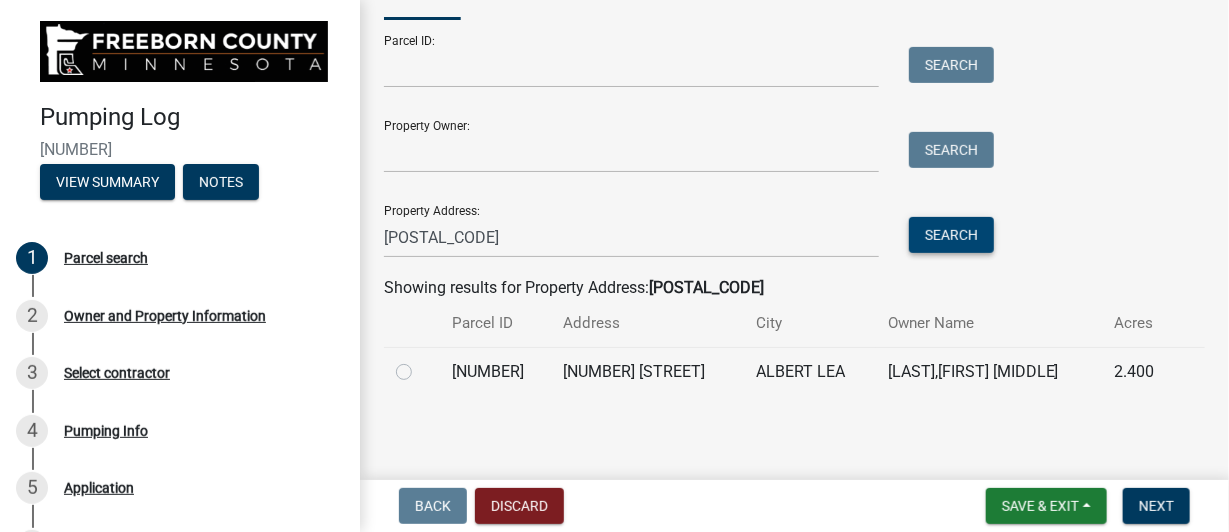 scroll, scrollTop: 237, scrollLeft: 0, axis: vertical 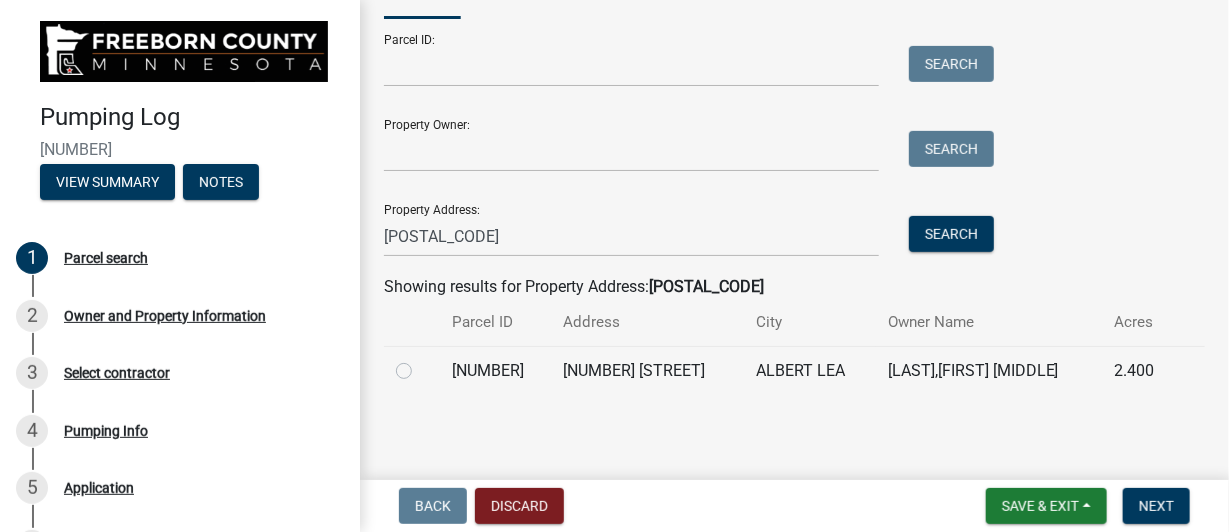 click 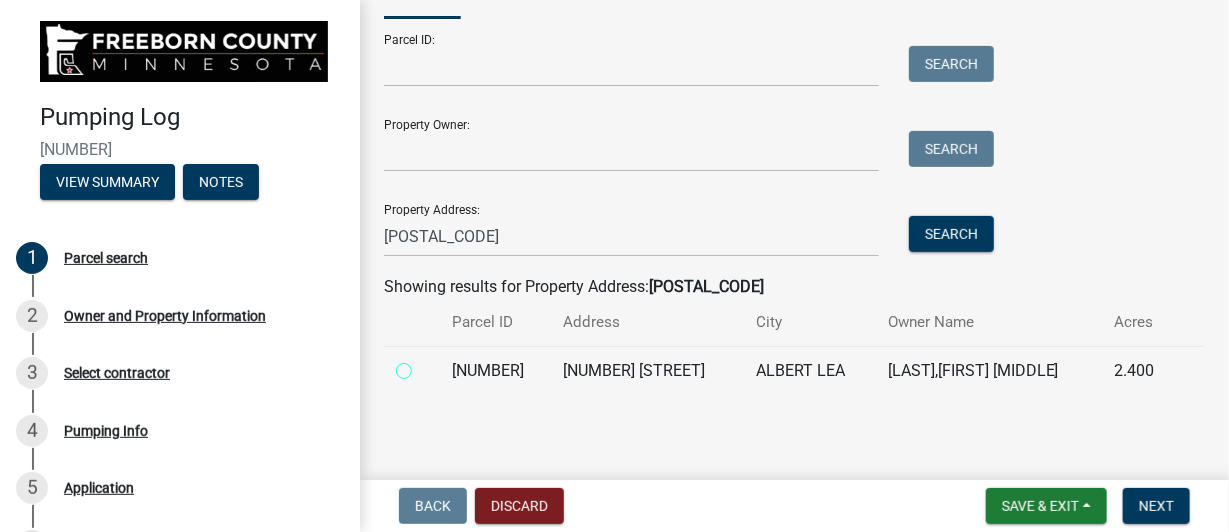 click at bounding box center (426, 365) 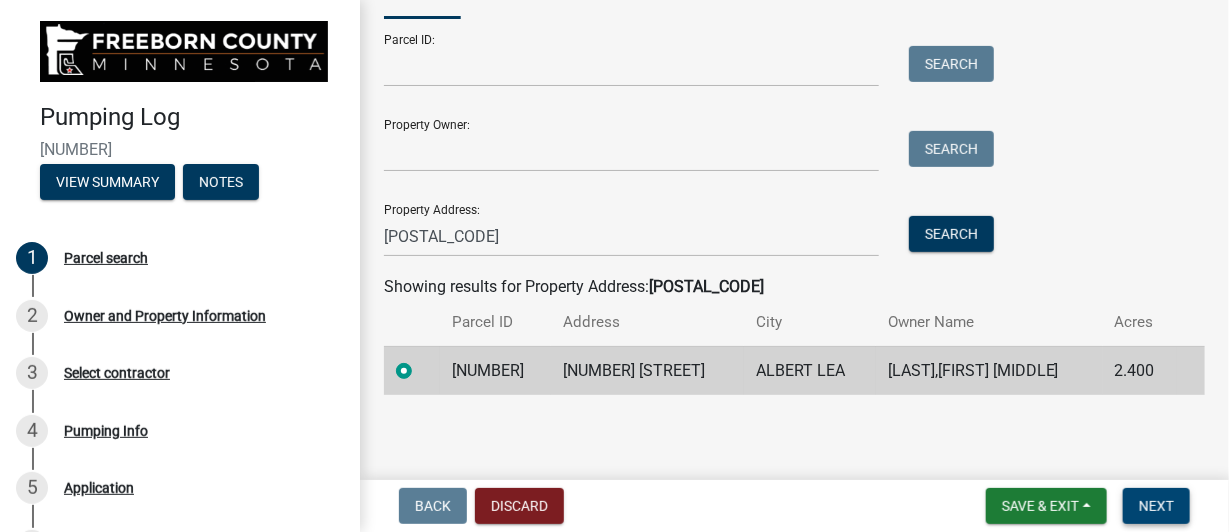 click on "Next" at bounding box center [1156, 506] 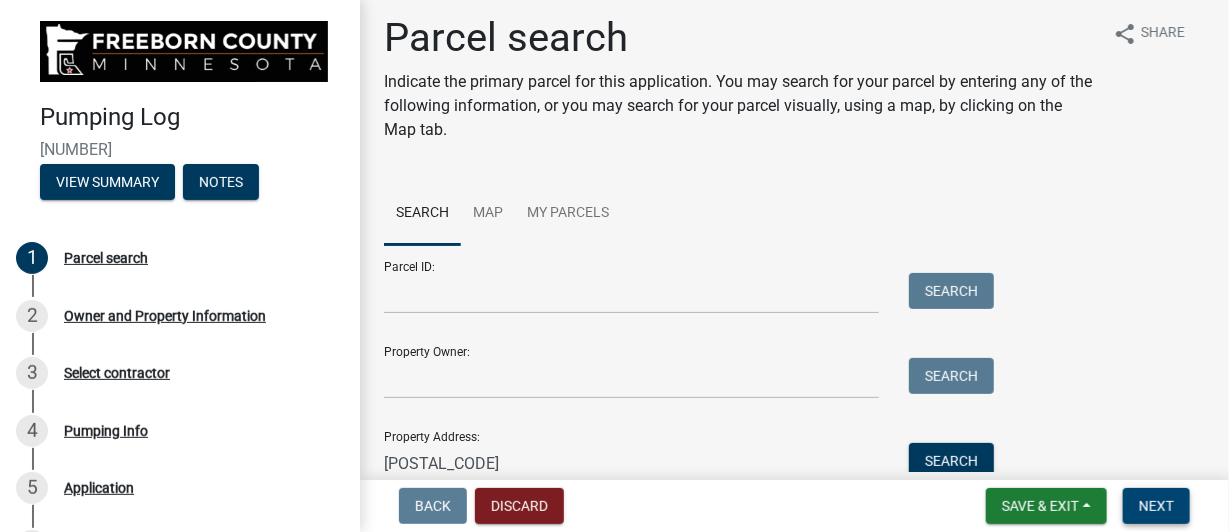 scroll, scrollTop: 277, scrollLeft: 0, axis: vertical 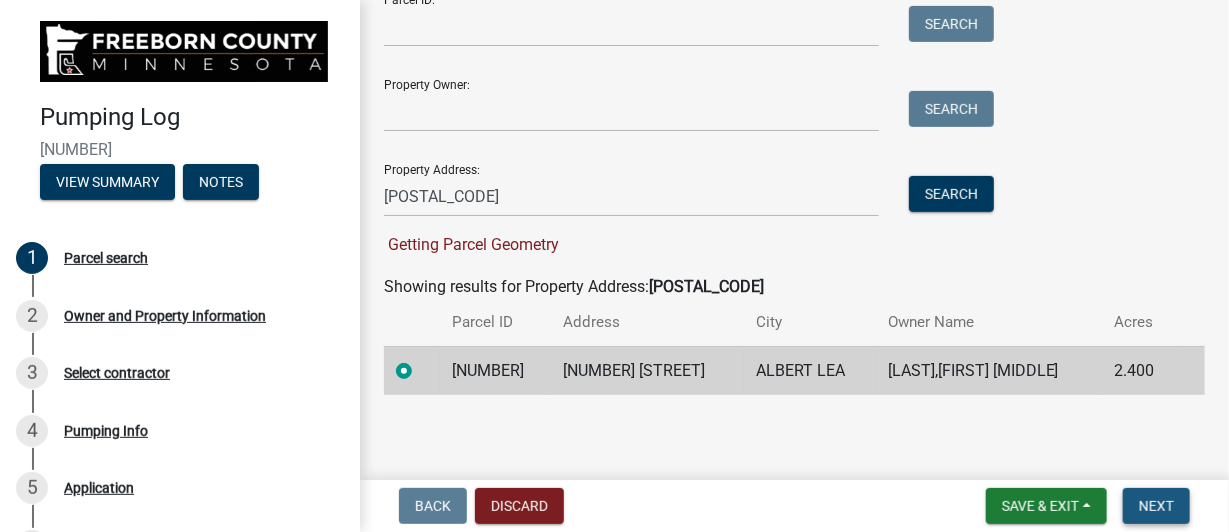 click on "Next" at bounding box center (1156, 506) 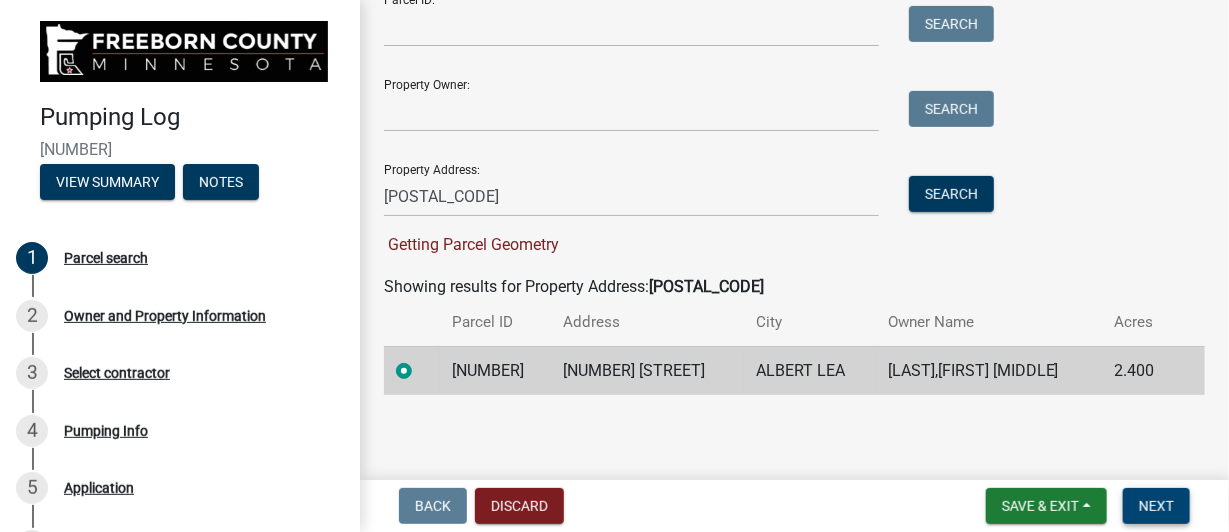 click on "Next" at bounding box center (1156, 506) 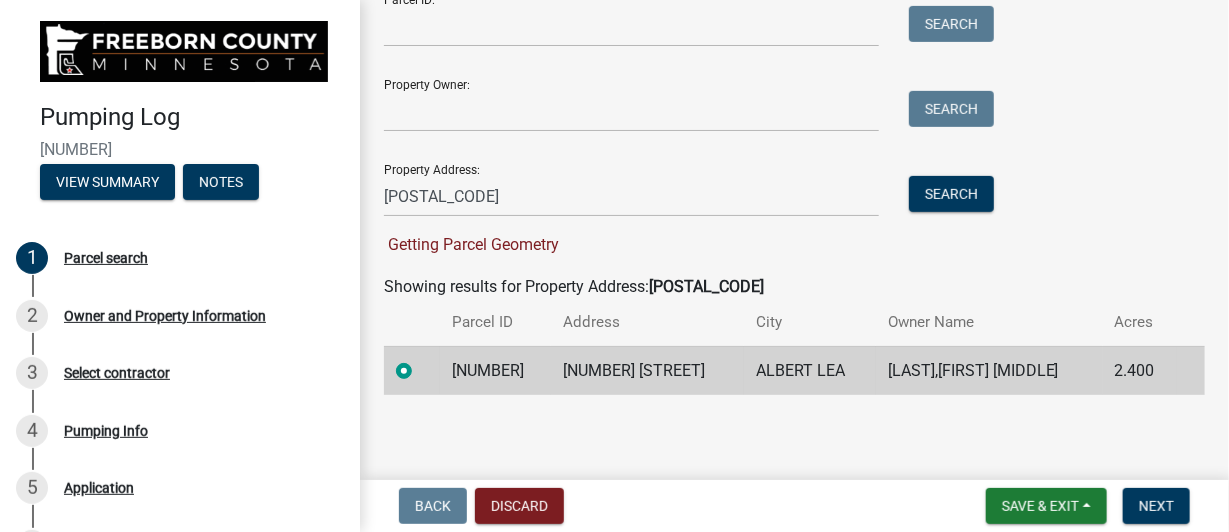 click on "Getting Parcel Geometry" at bounding box center [471, 244] 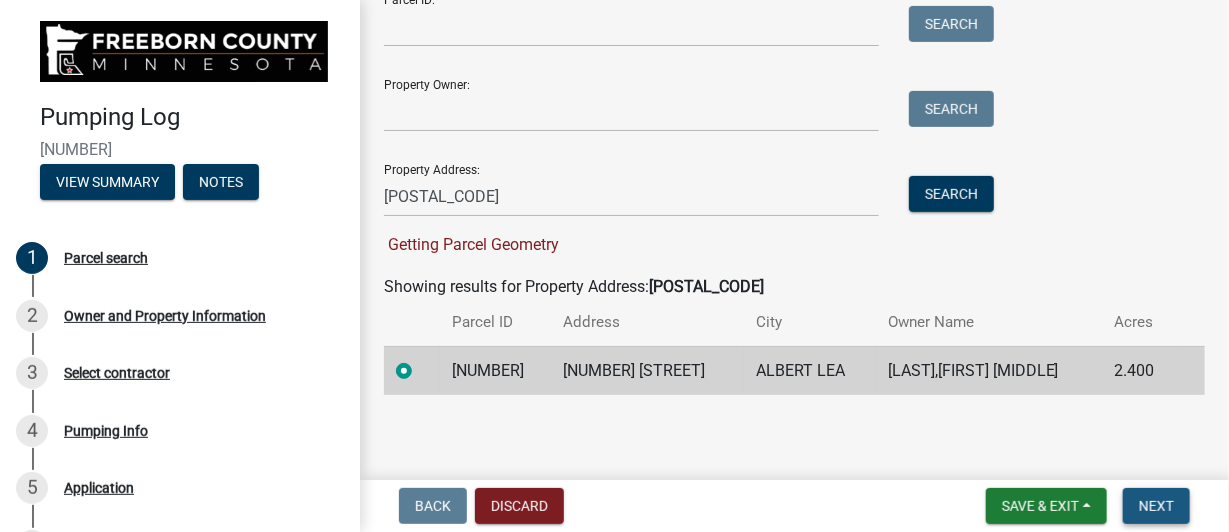 click on "Next" at bounding box center (1156, 506) 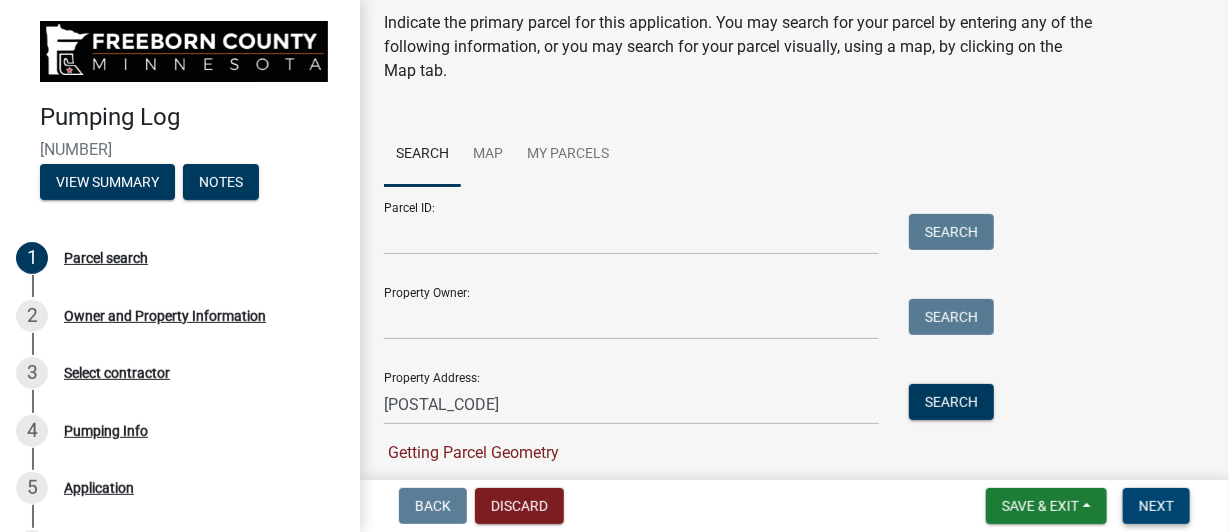 scroll, scrollTop: 277, scrollLeft: 0, axis: vertical 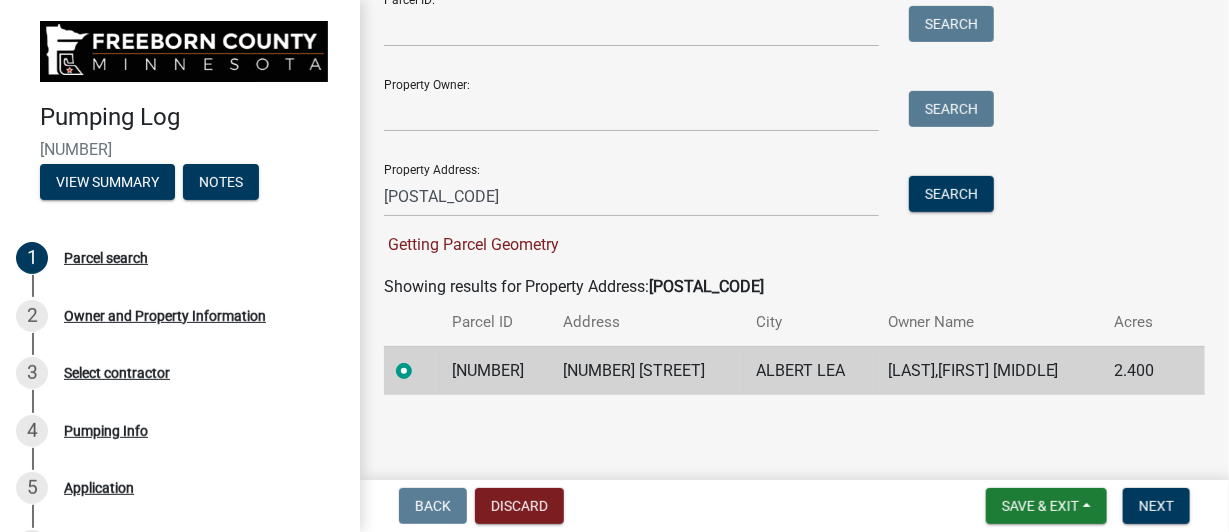 click 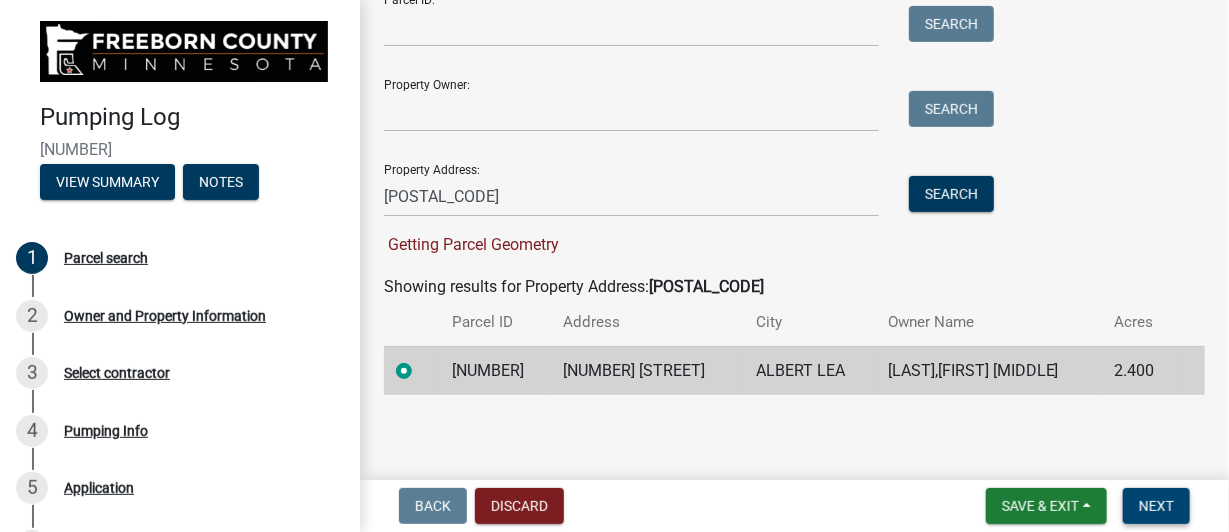 click on "Next" at bounding box center [1156, 506] 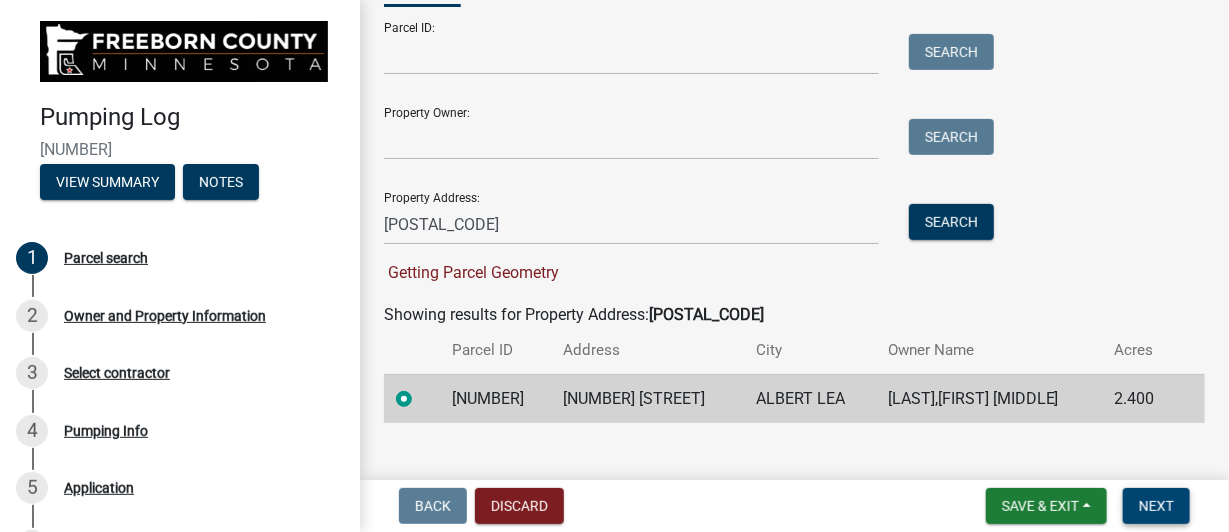 scroll, scrollTop: 277, scrollLeft: 0, axis: vertical 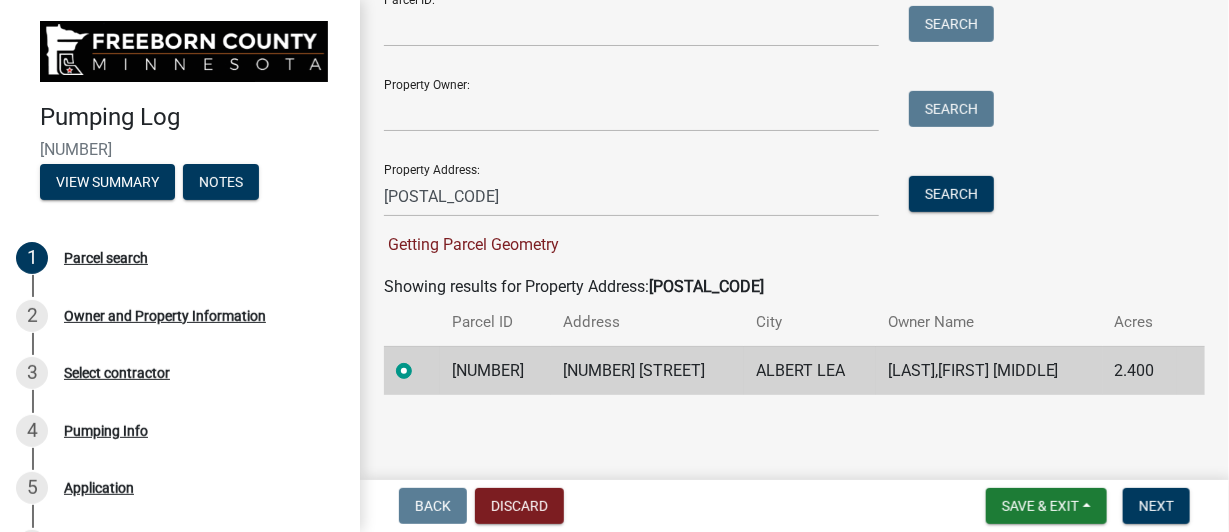 click 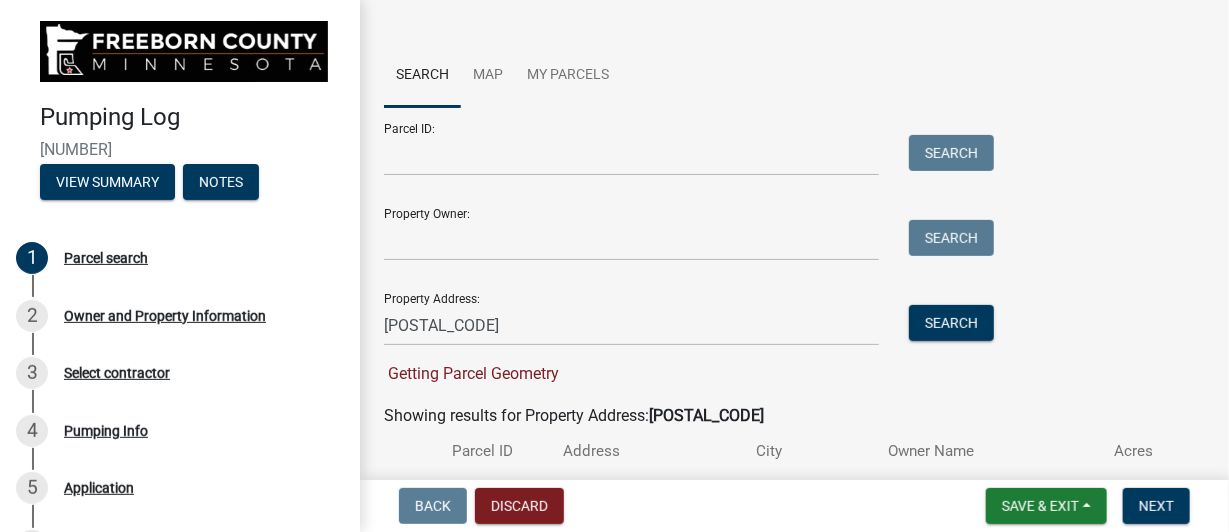 scroll, scrollTop: 0, scrollLeft: 0, axis: both 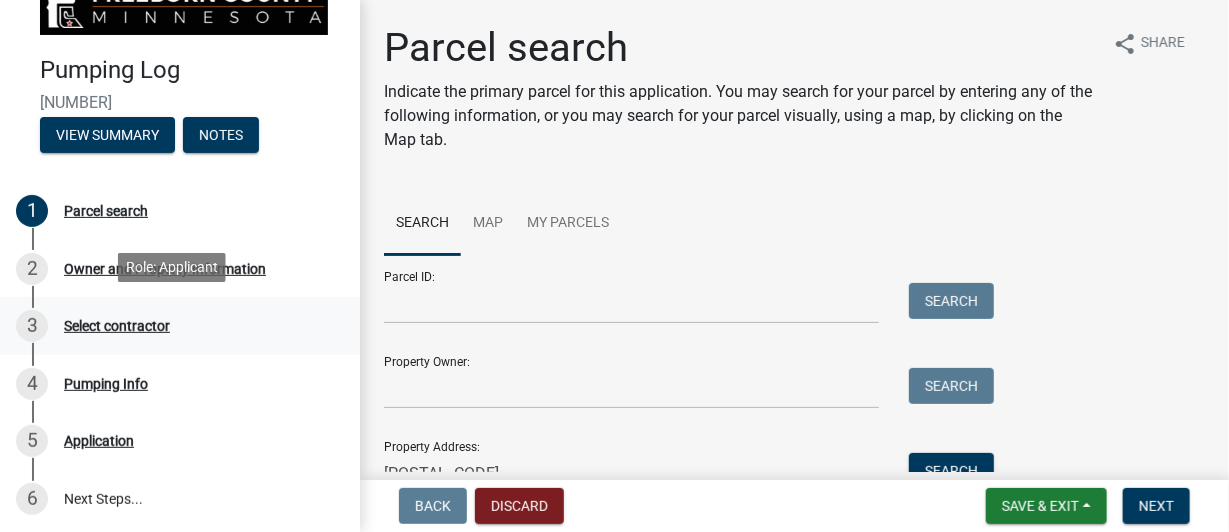 click on "Select contractor" at bounding box center (117, 326) 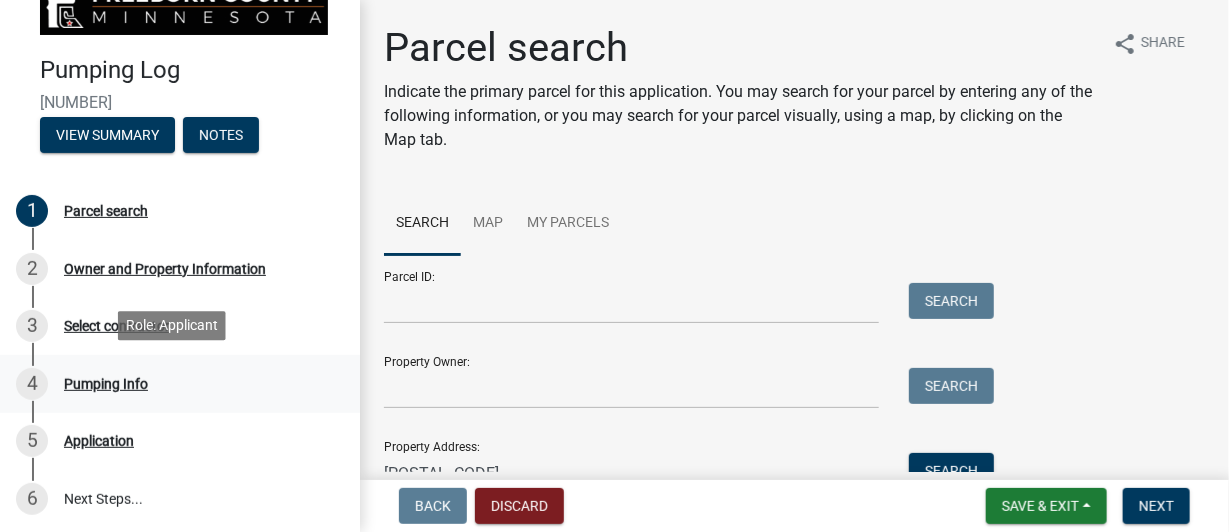 scroll, scrollTop: 0, scrollLeft: 0, axis: both 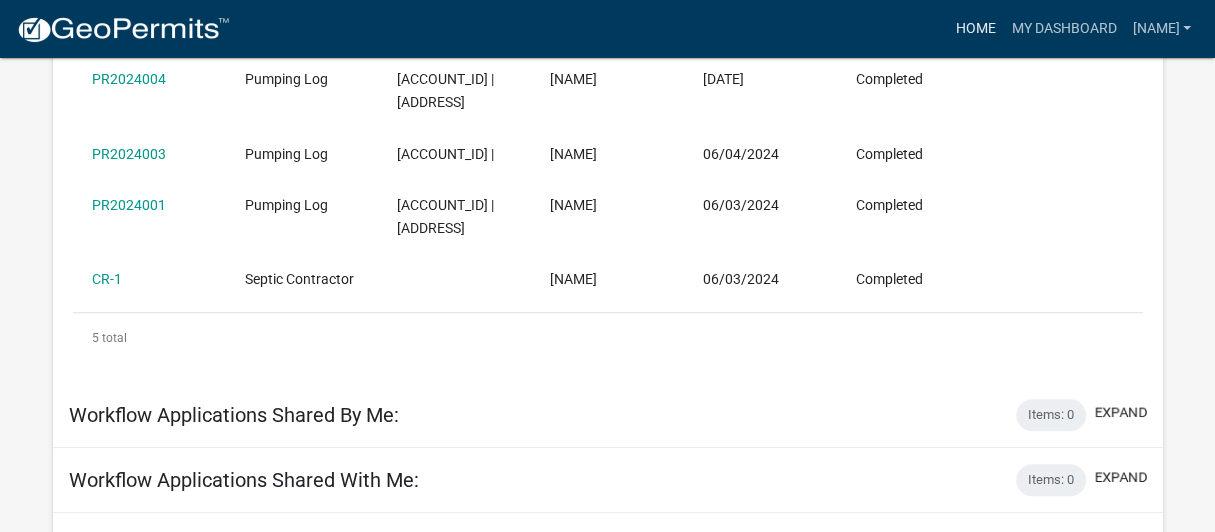 click on "Home" at bounding box center [975, 29] 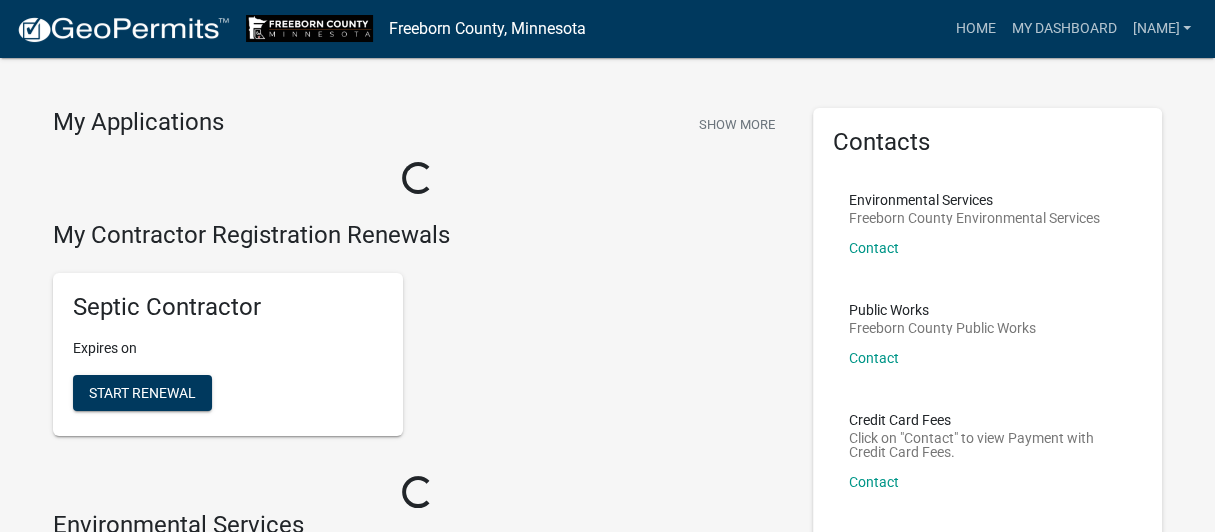 scroll, scrollTop: 435, scrollLeft: 0, axis: vertical 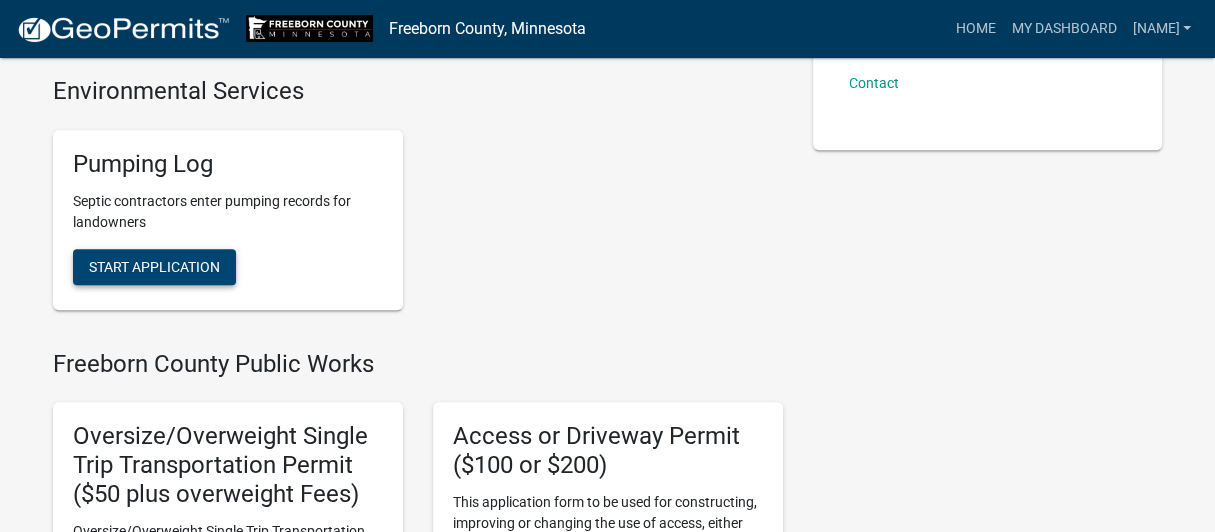 click on "Start Application" at bounding box center (154, 266) 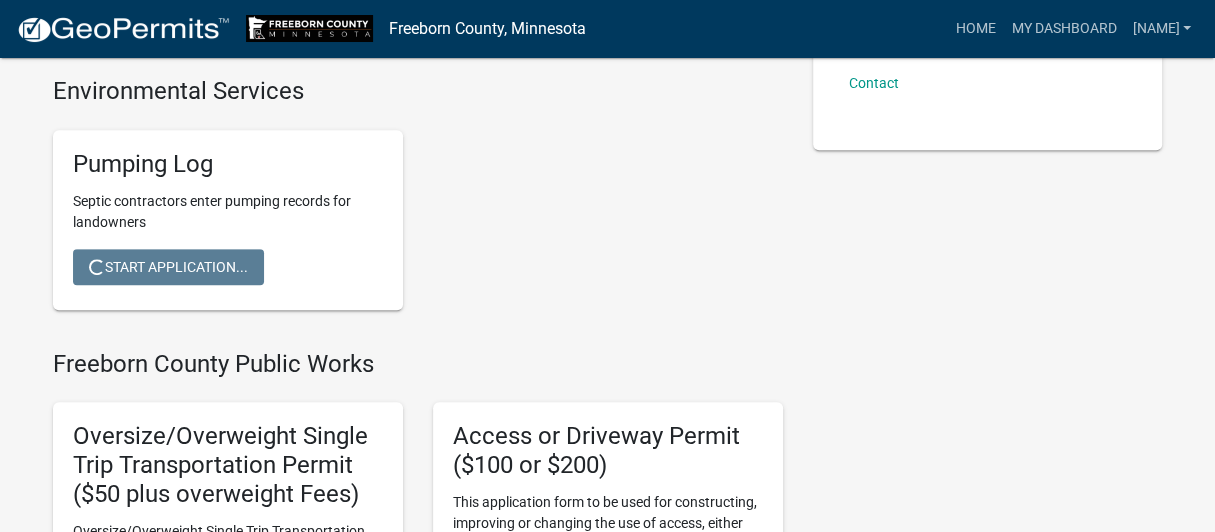 scroll, scrollTop: 677, scrollLeft: 0, axis: vertical 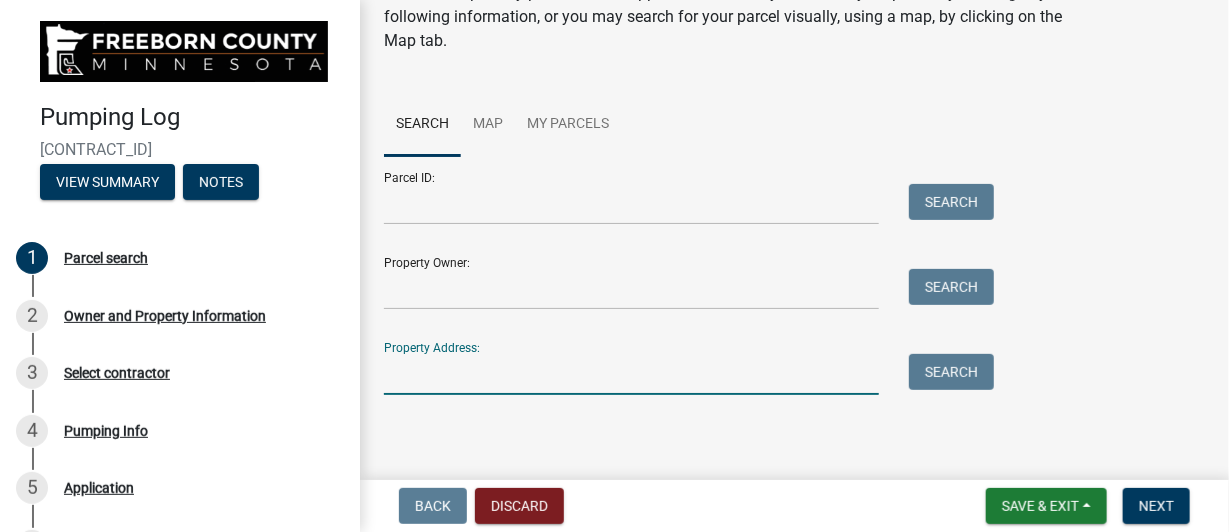 click on "Property Address:" at bounding box center (631, 374) 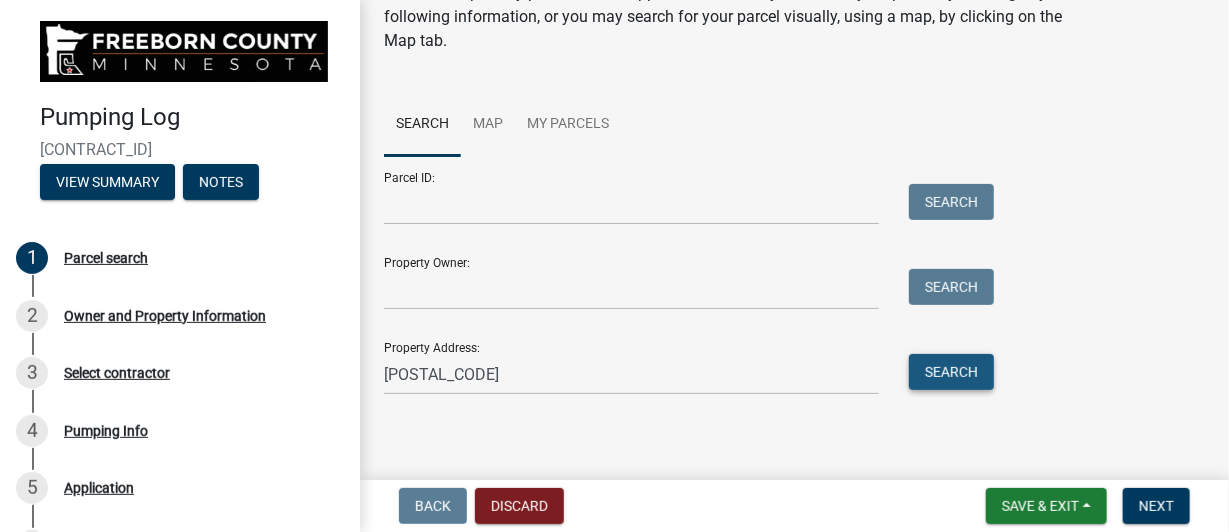 click on "Search" at bounding box center [951, 372] 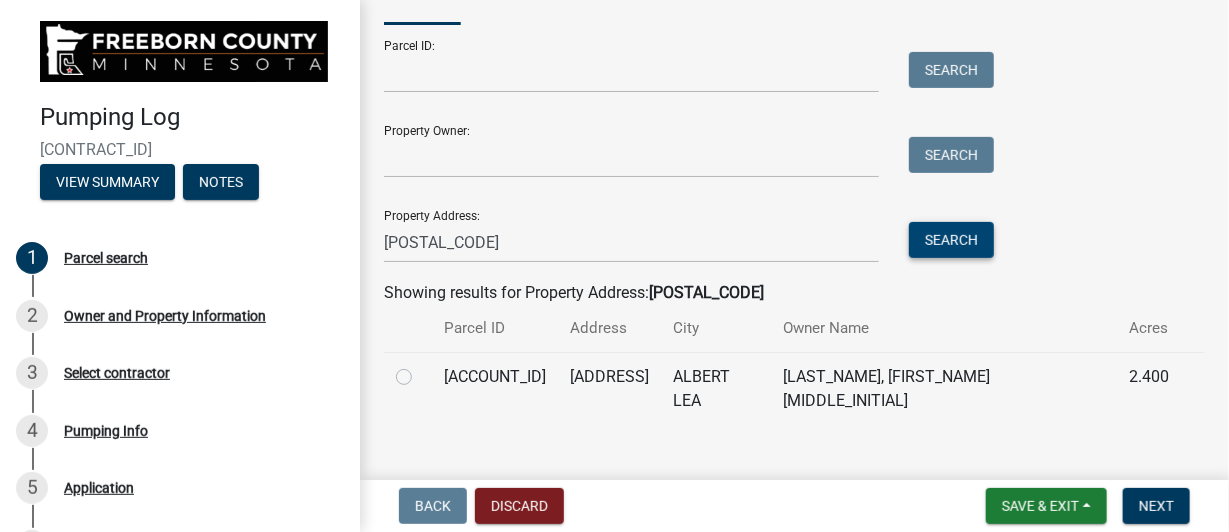 scroll, scrollTop: 237, scrollLeft: 0, axis: vertical 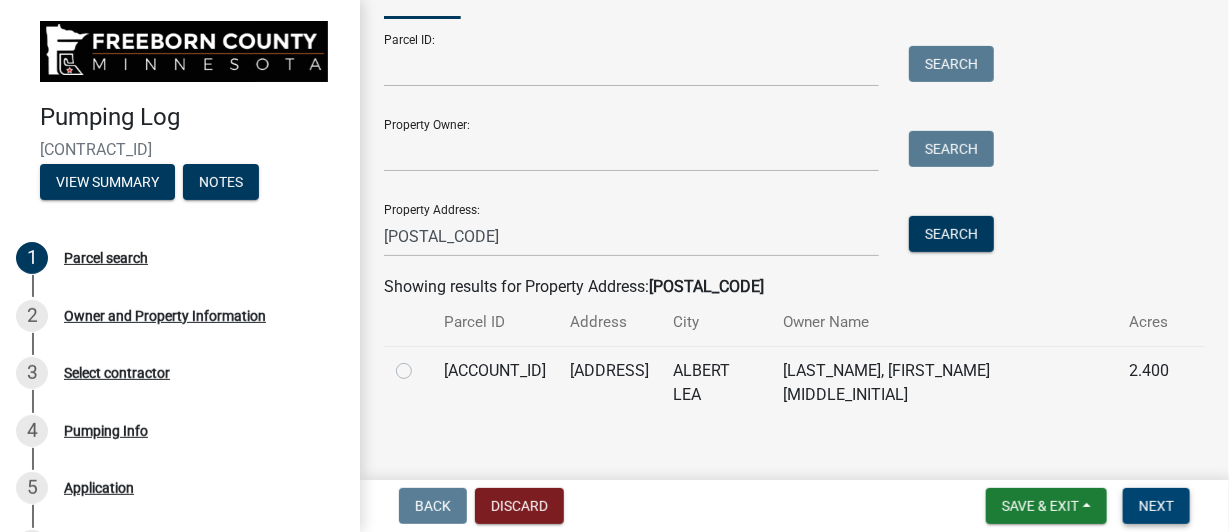 click on "Next" at bounding box center [1156, 506] 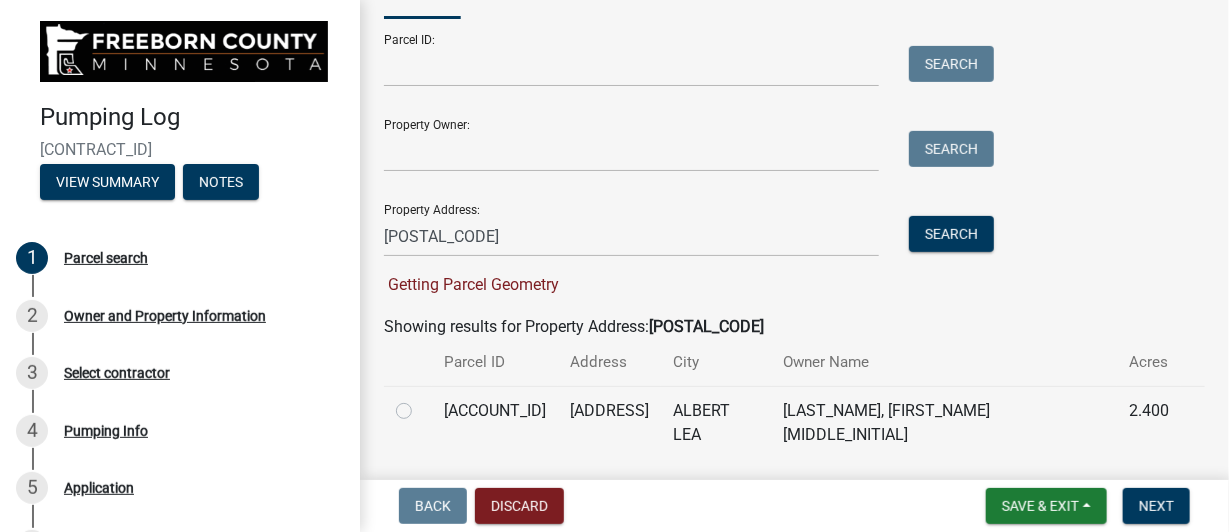 click 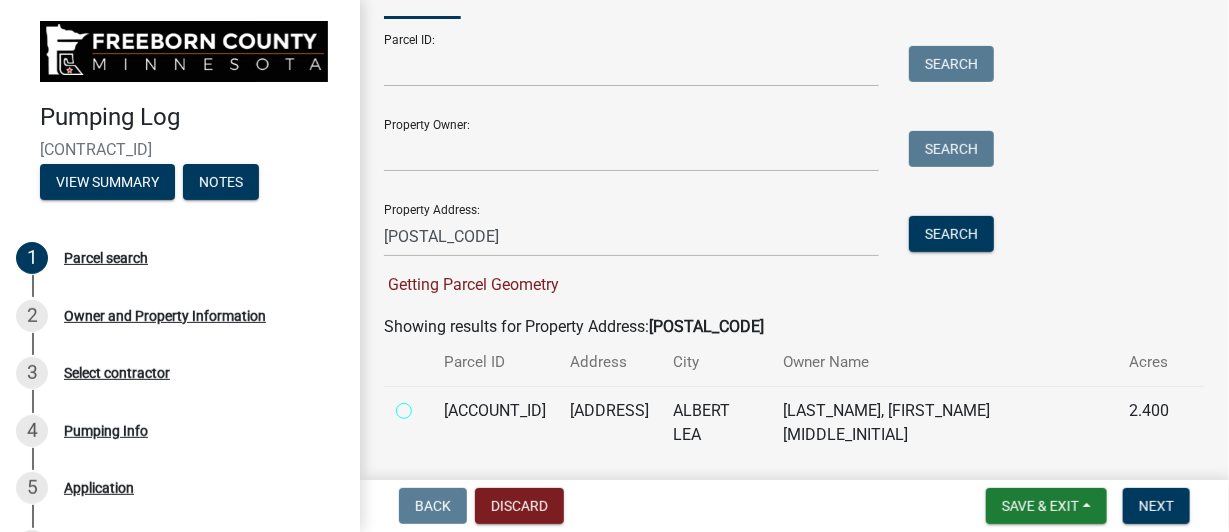 radio on "true" 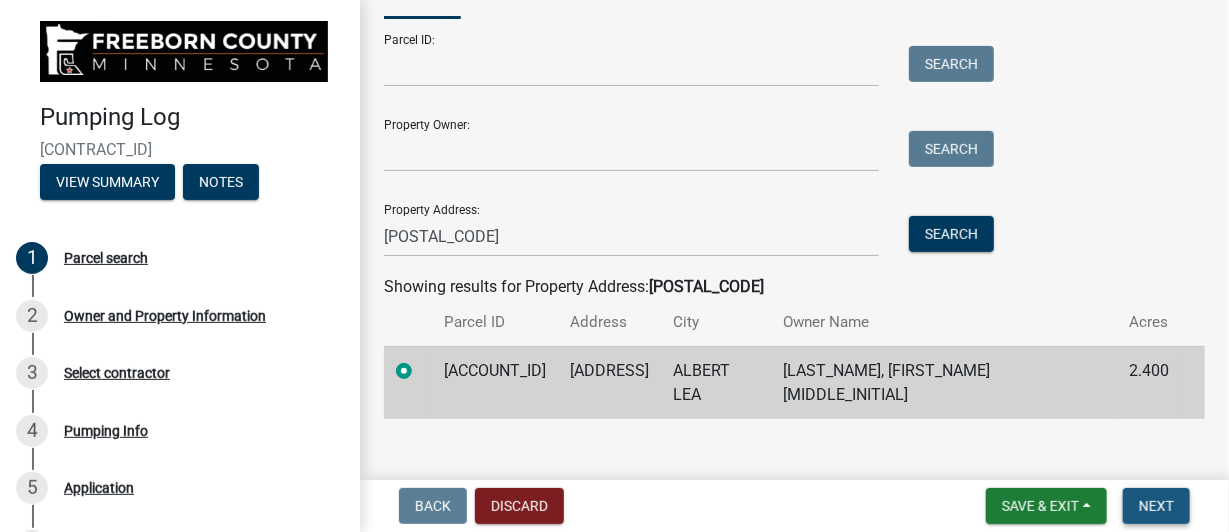 click on "Next" at bounding box center [1156, 506] 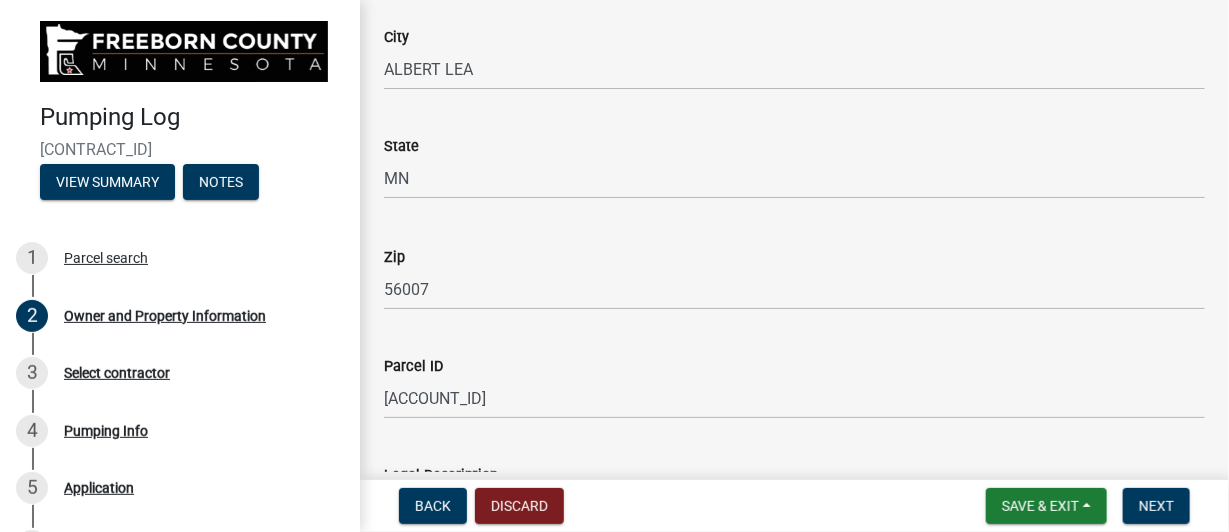 scroll, scrollTop: 1335, scrollLeft: 0, axis: vertical 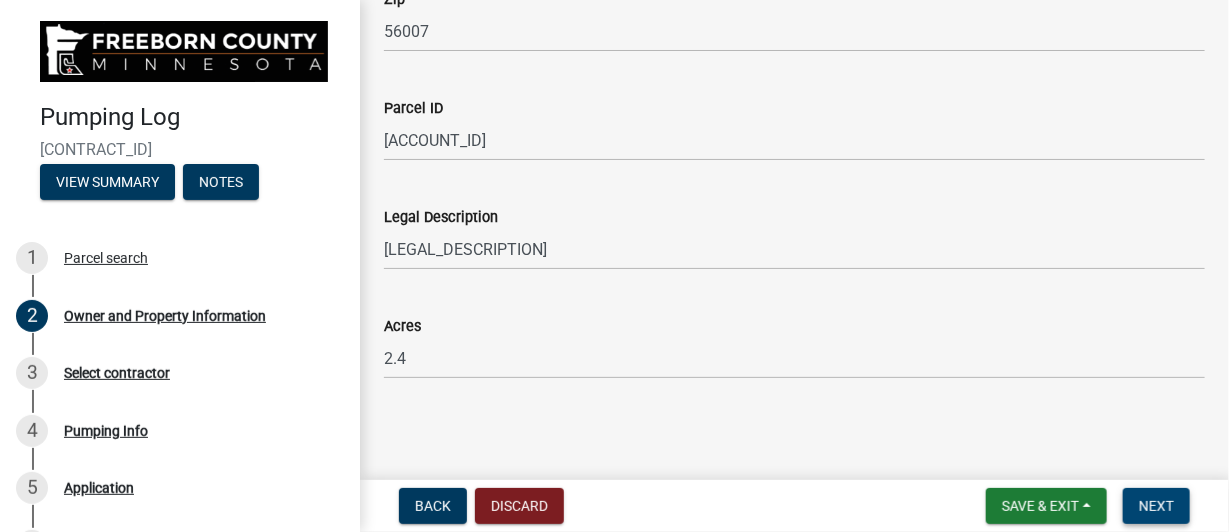 click on "Next" at bounding box center (1156, 506) 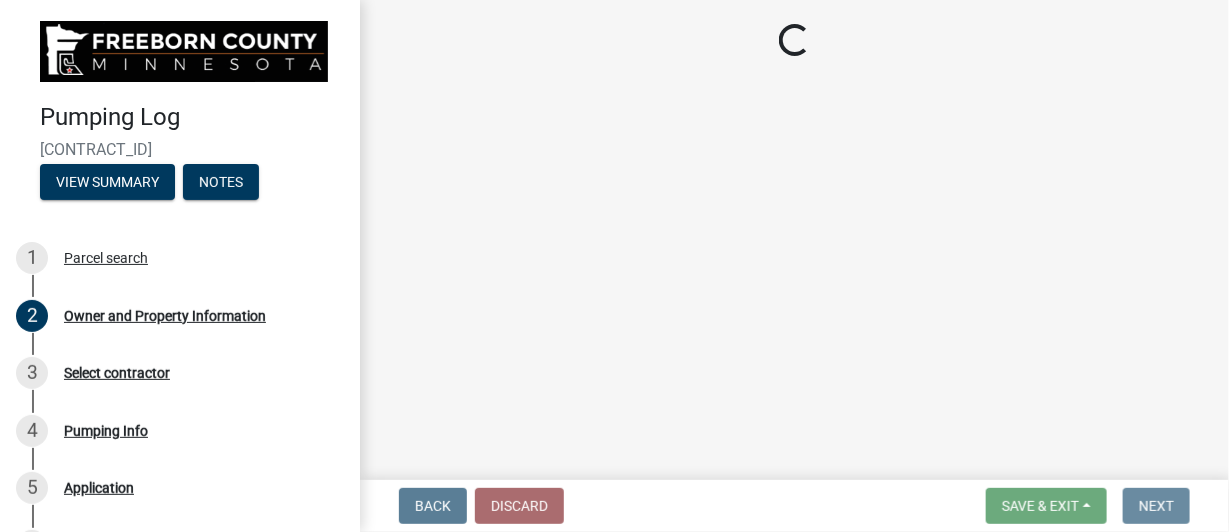 scroll, scrollTop: 0, scrollLeft: 0, axis: both 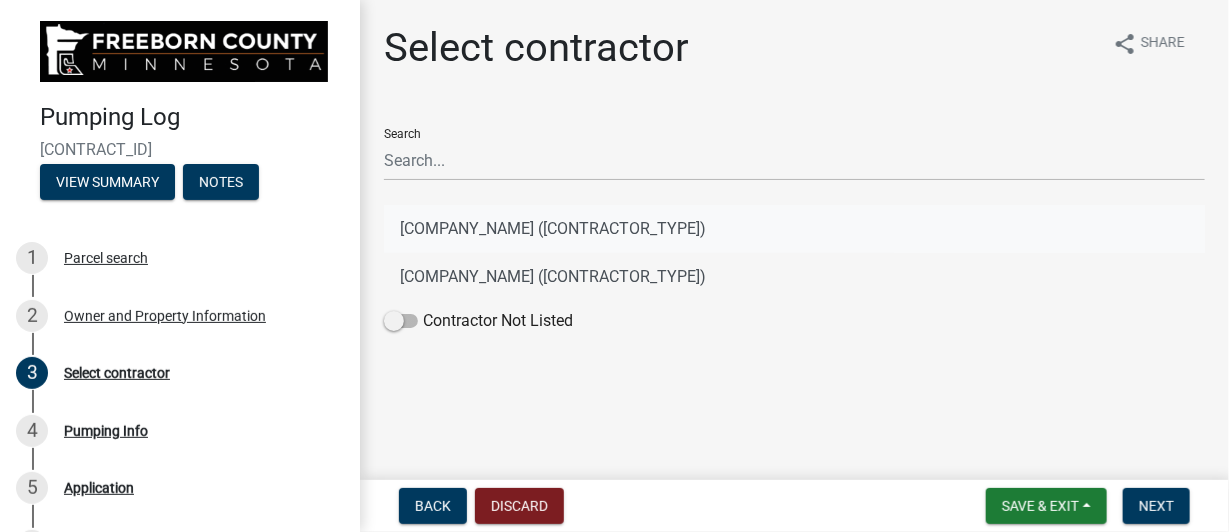 click on "[COMPANY_NAME] ([CONTRACTOR_TYPE])" 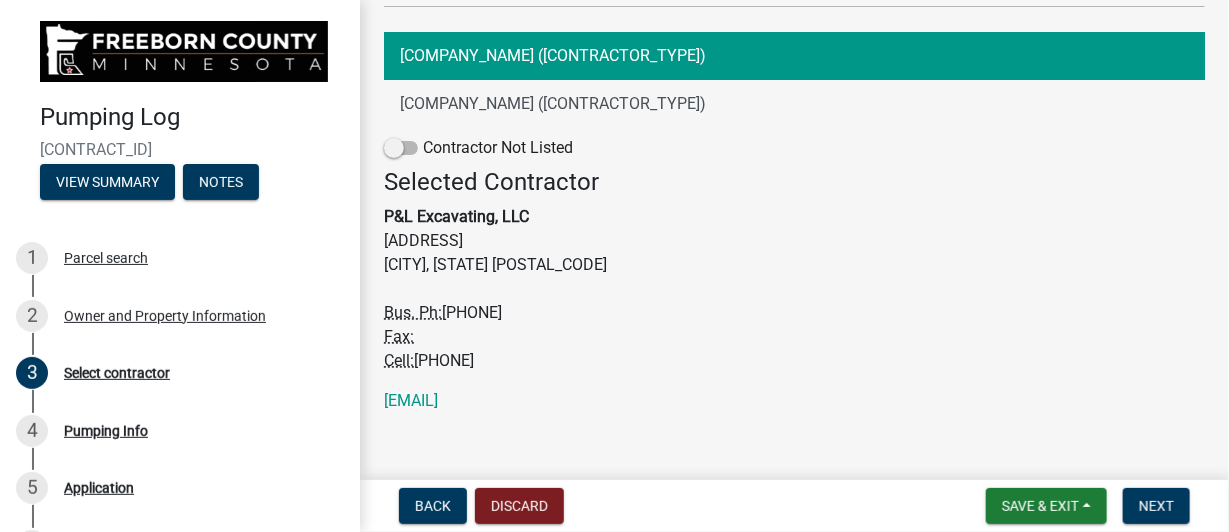 scroll, scrollTop: 191, scrollLeft: 0, axis: vertical 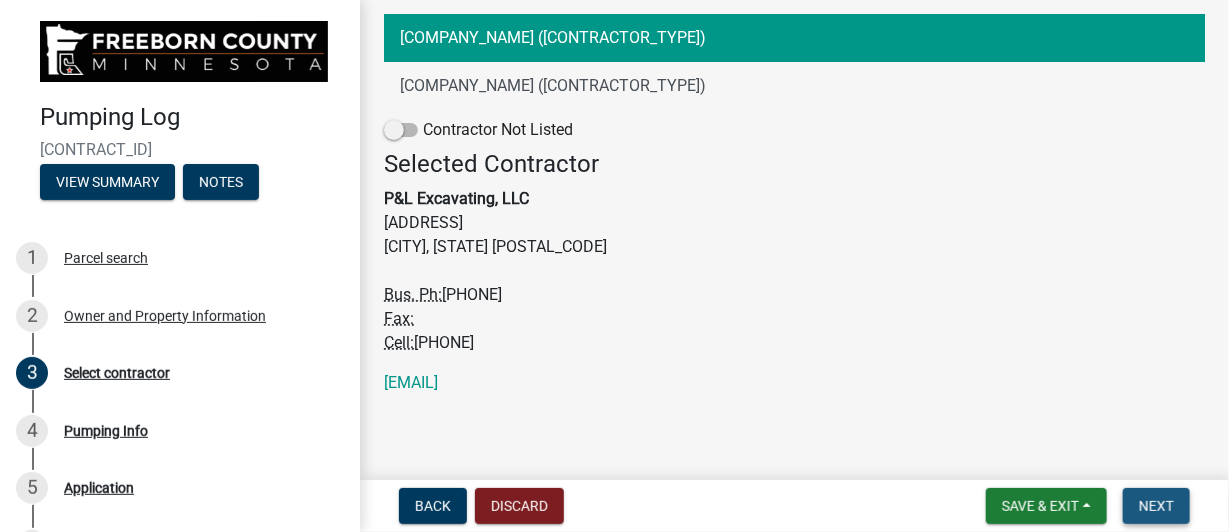 click on "Next" at bounding box center [1156, 506] 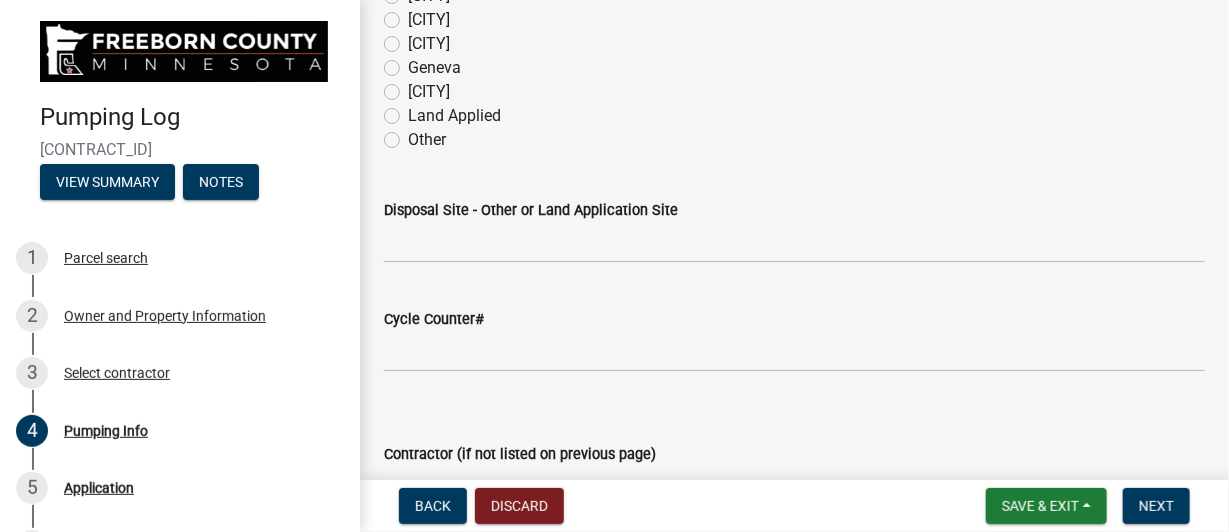 scroll, scrollTop: 2360, scrollLeft: 0, axis: vertical 